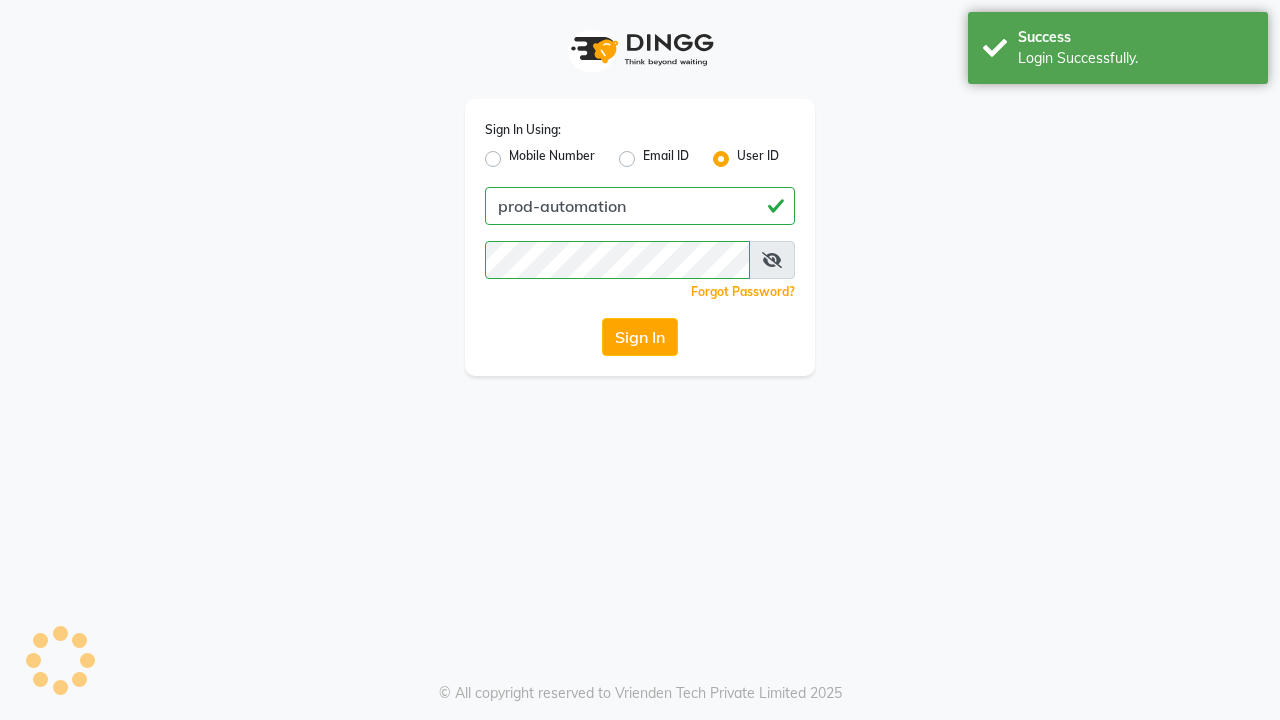 scroll, scrollTop: 0, scrollLeft: 0, axis: both 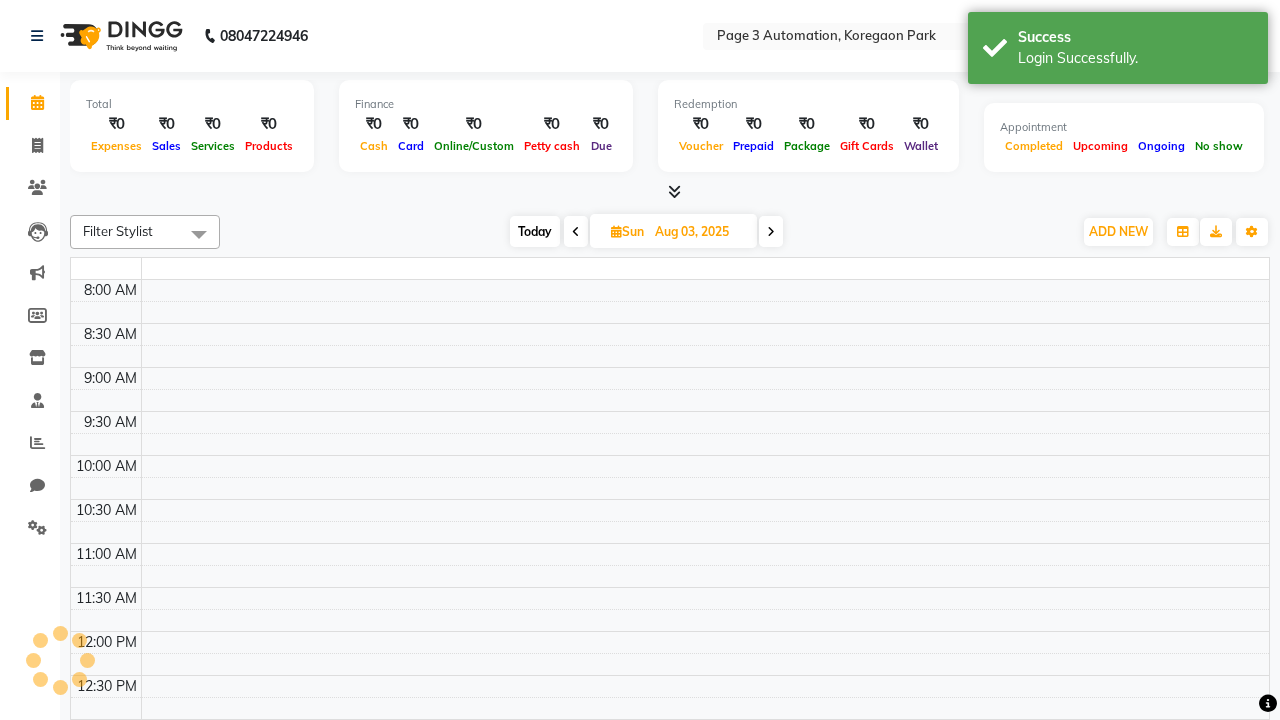 select on "en" 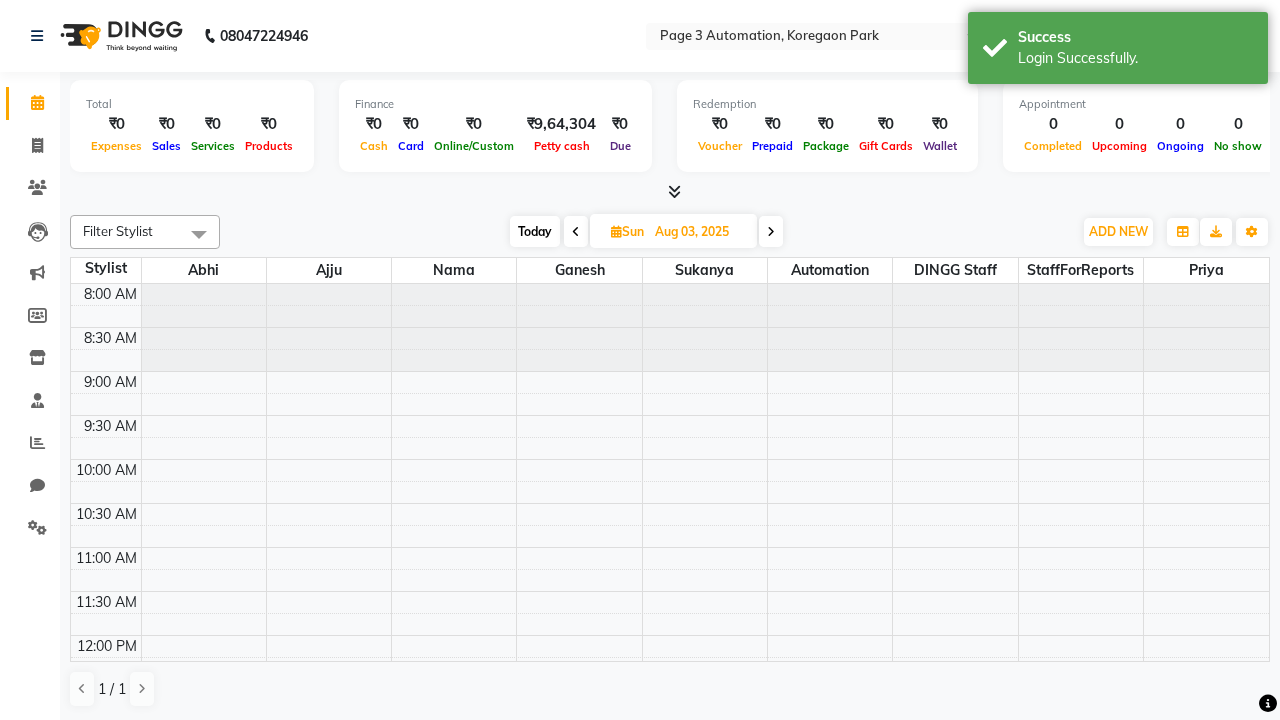 click on "Today" at bounding box center [535, 231] 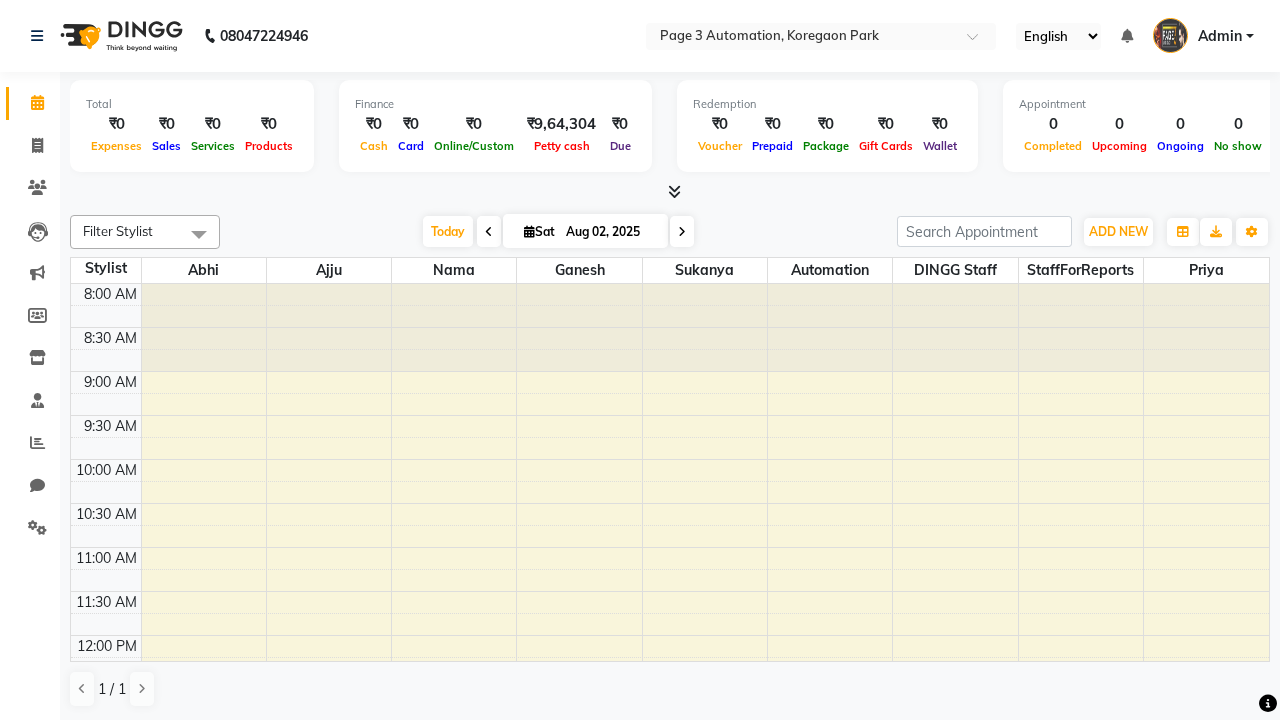 click at bounding box center [682, 232] 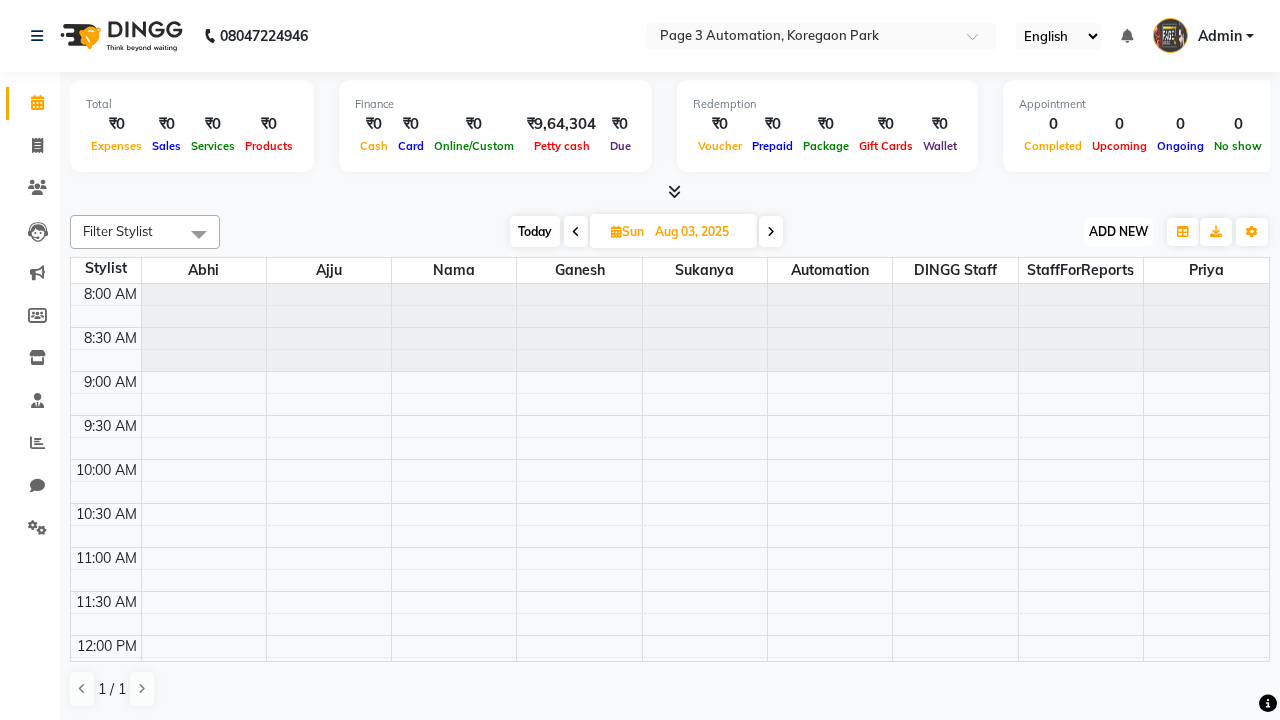 click on "ADD NEW" at bounding box center (1118, 231) 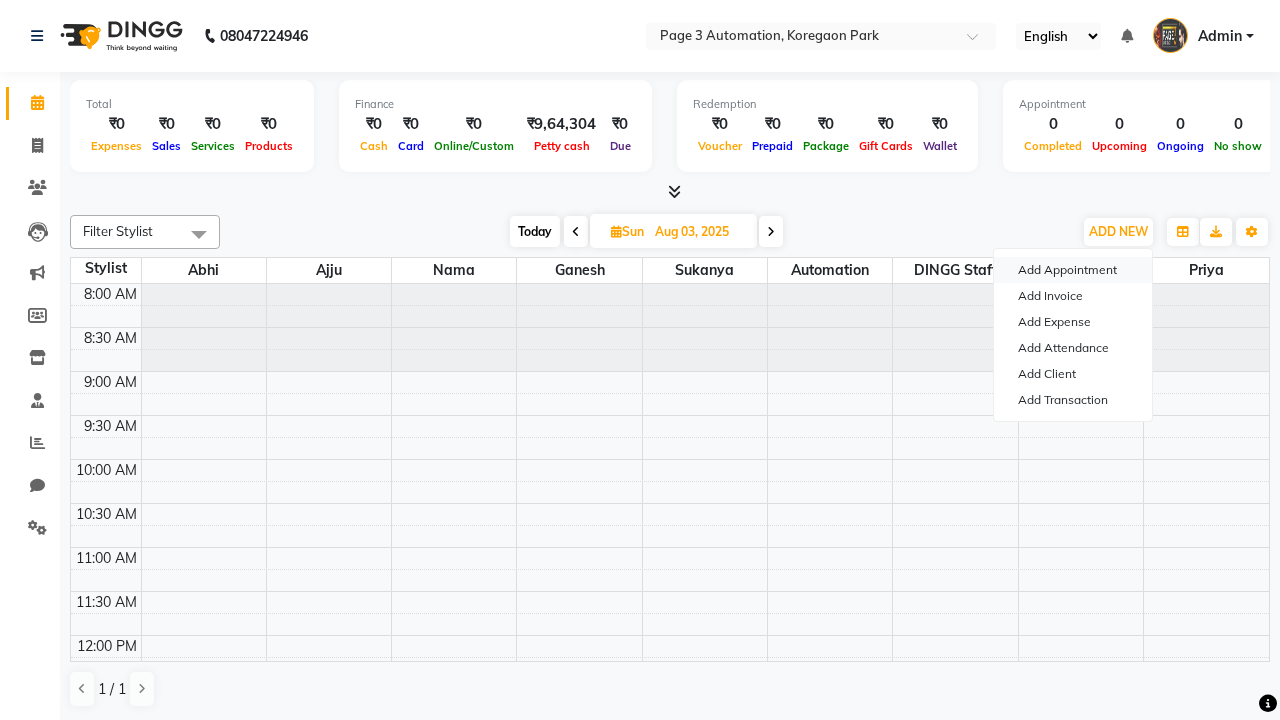 click on "Add Appointment" at bounding box center (1073, 270) 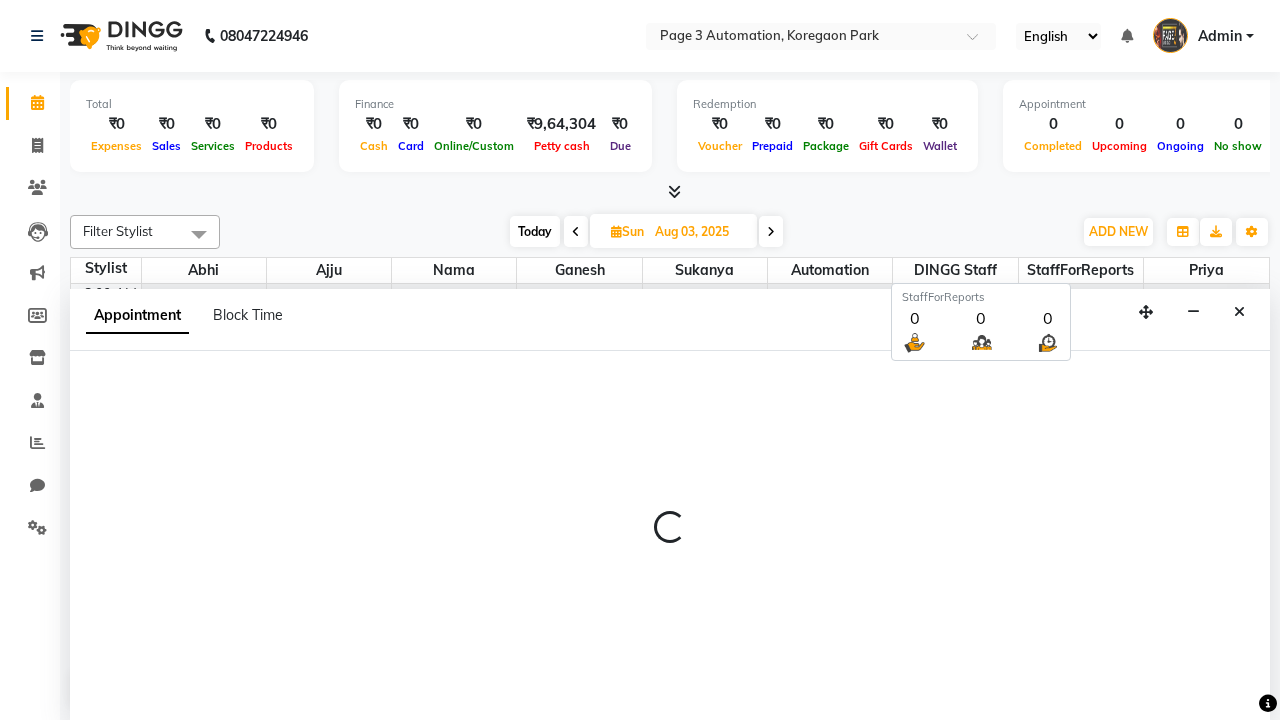 select on "tentative" 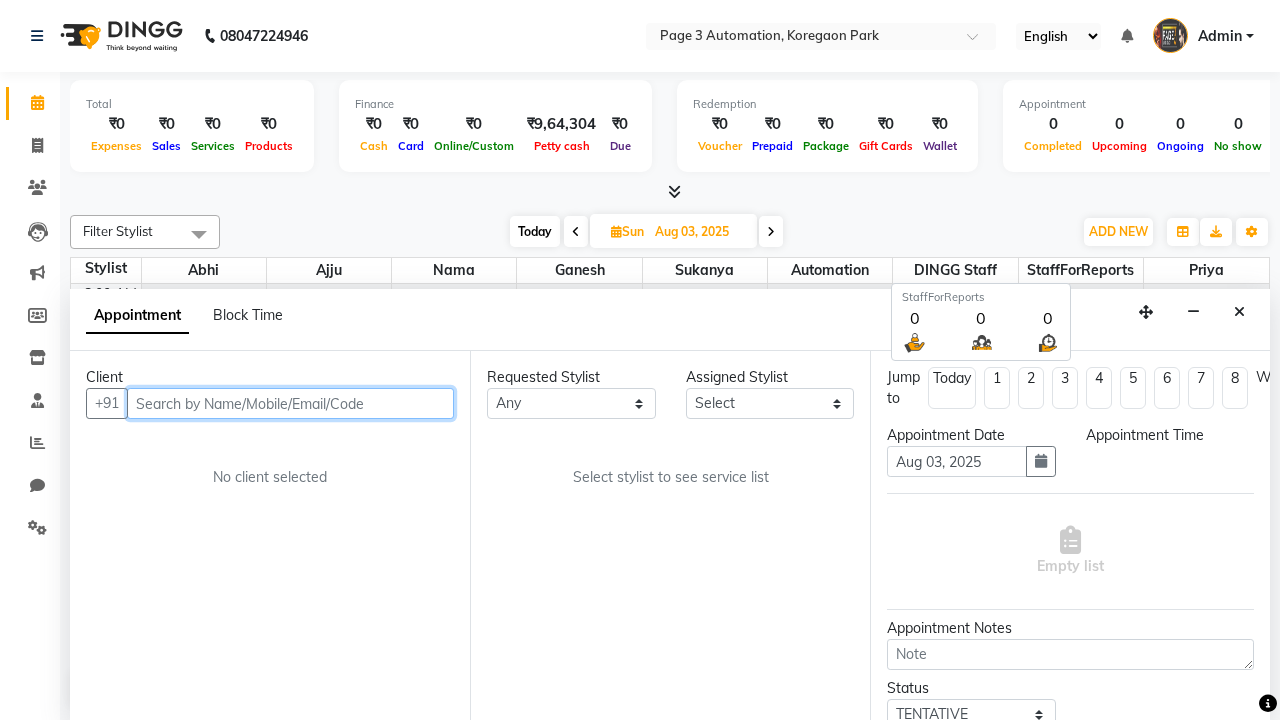 type on "8192346578" 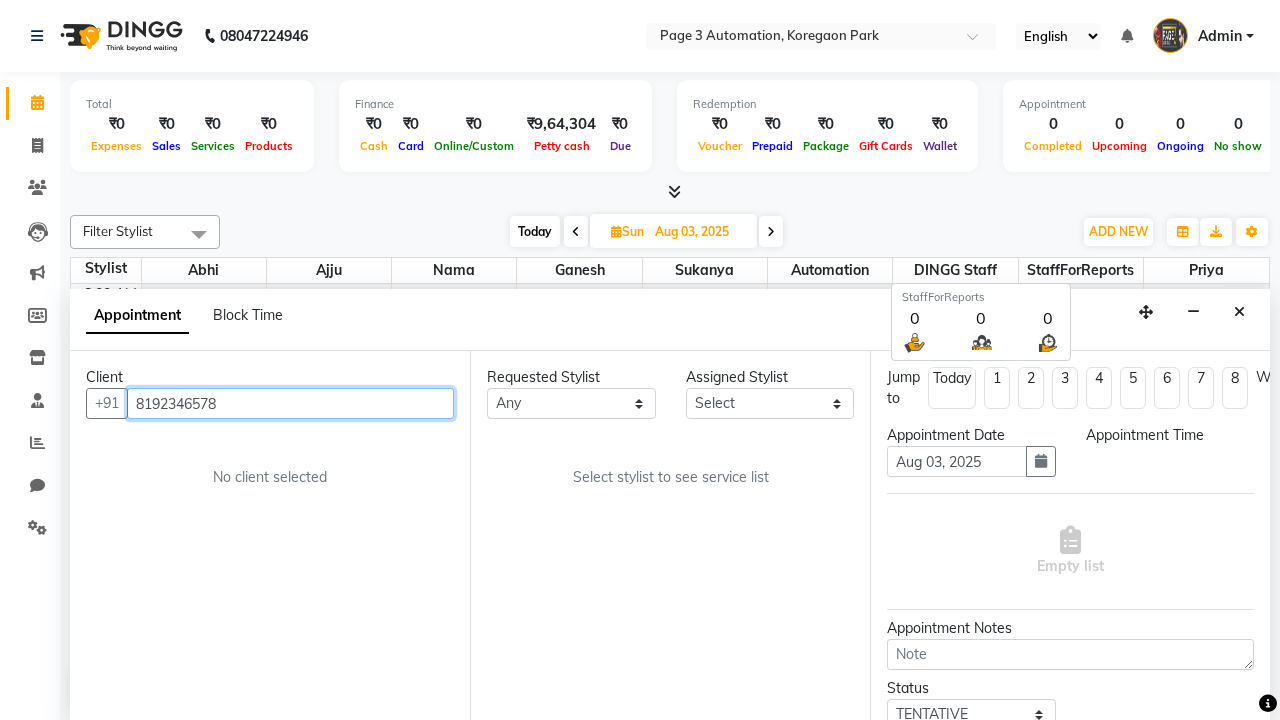 scroll, scrollTop: 1, scrollLeft: 0, axis: vertical 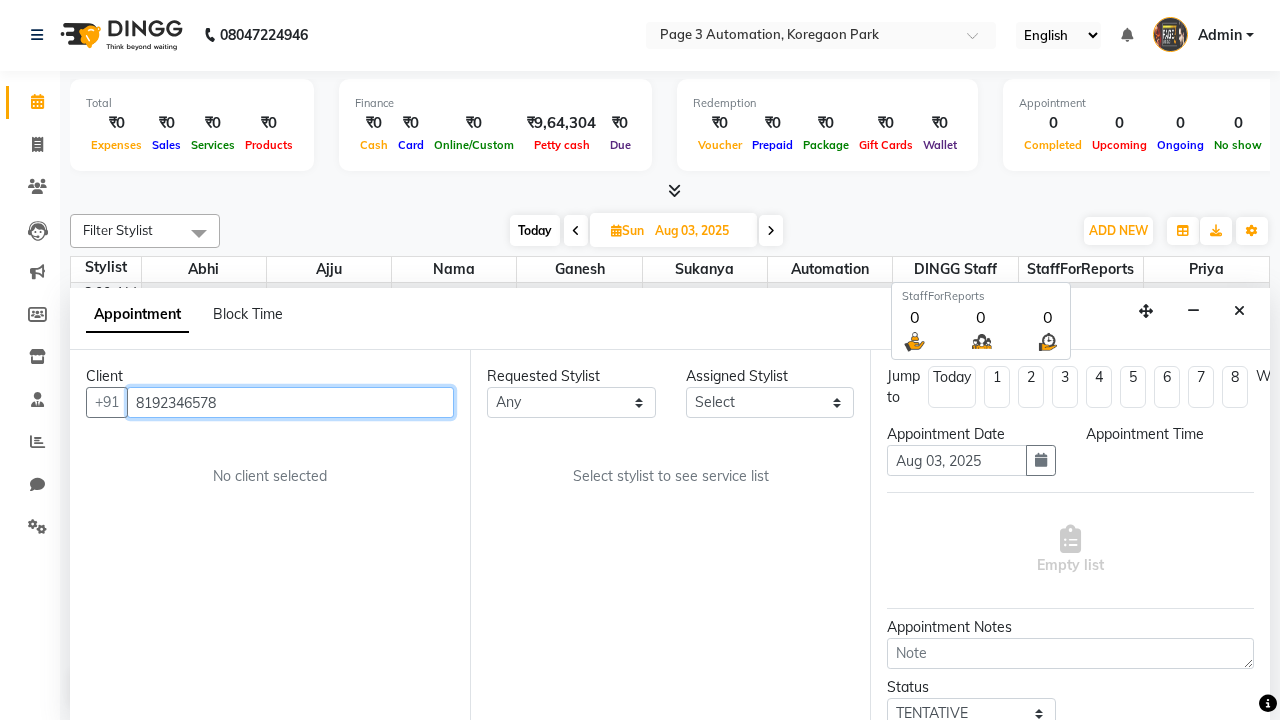 select on "540" 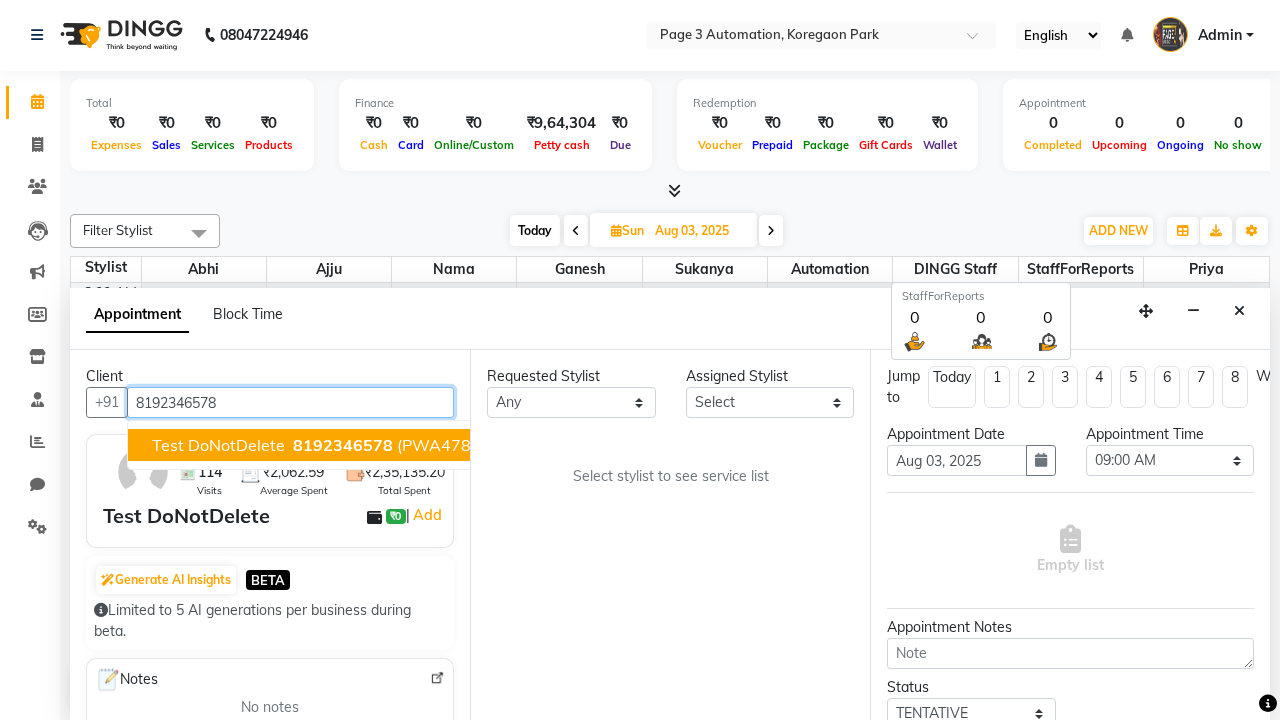 click on "8192346578" at bounding box center (343, 445) 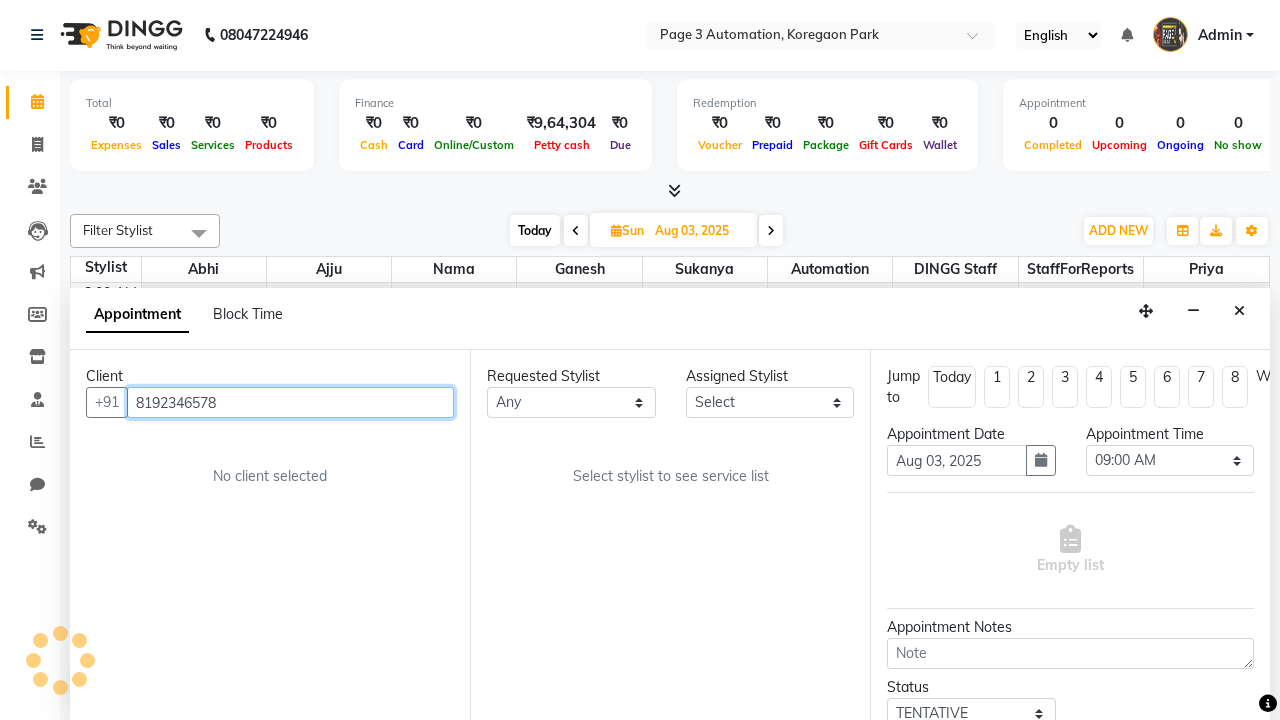 select on "711" 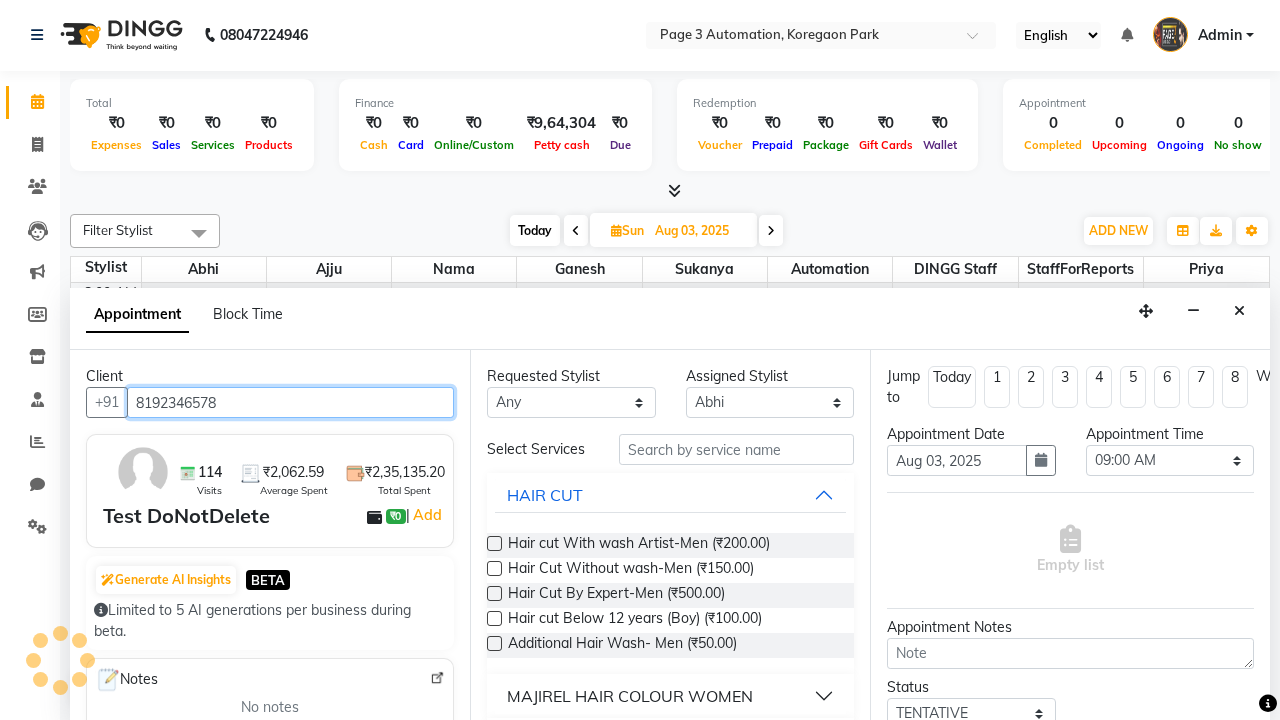 scroll, scrollTop: 0, scrollLeft: 0, axis: both 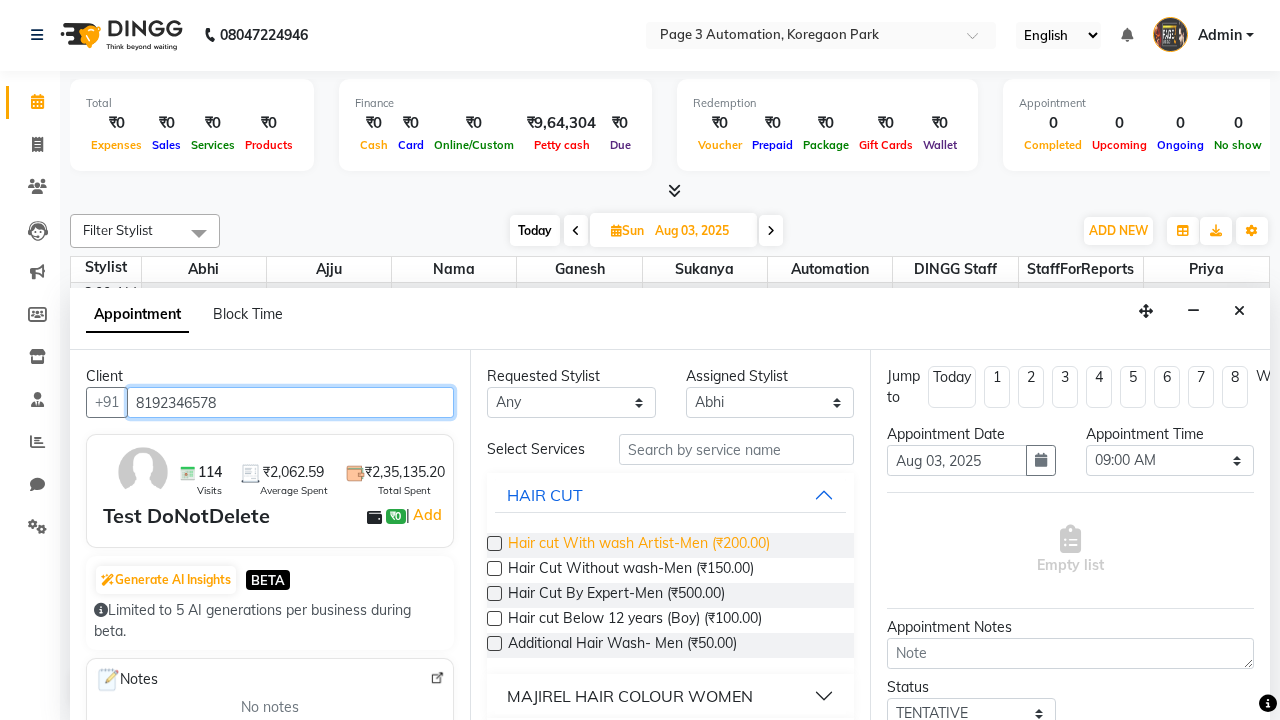 type on "8192346578" 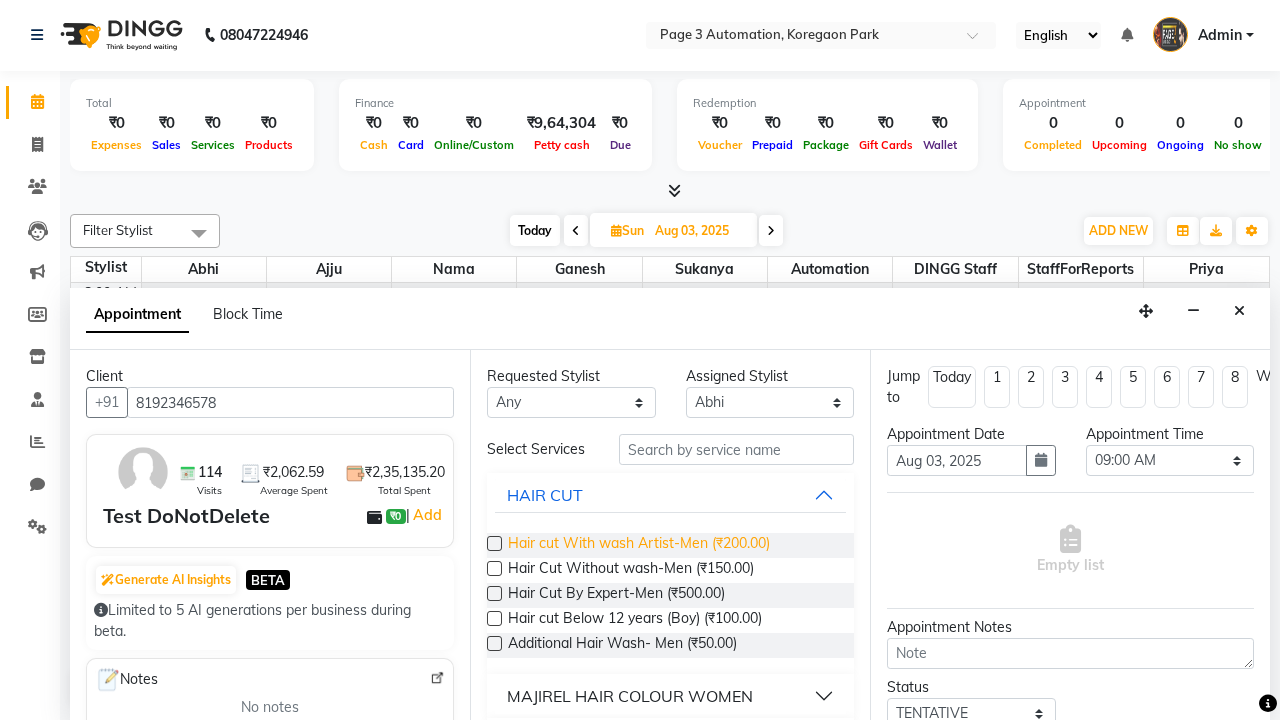 click on "Hair cut With wash Artist-Men (₹200.00)" at bounding box center [639, 545] 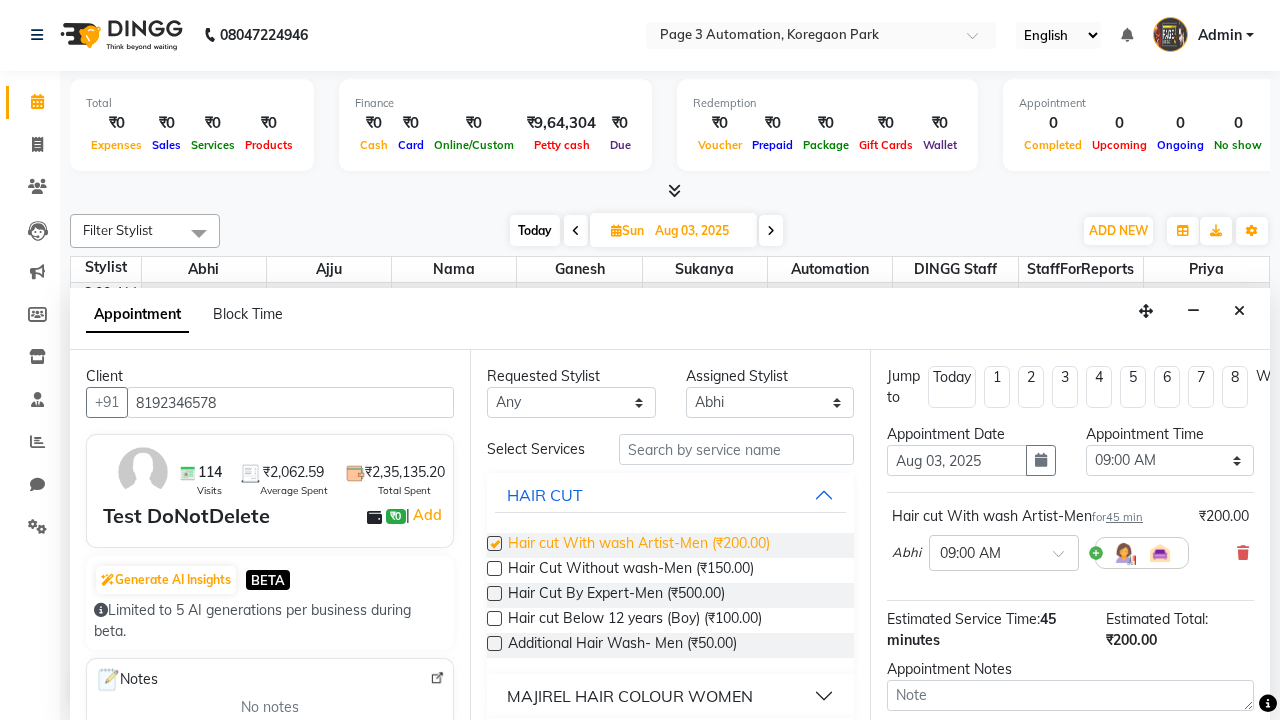 checkbox on "false" 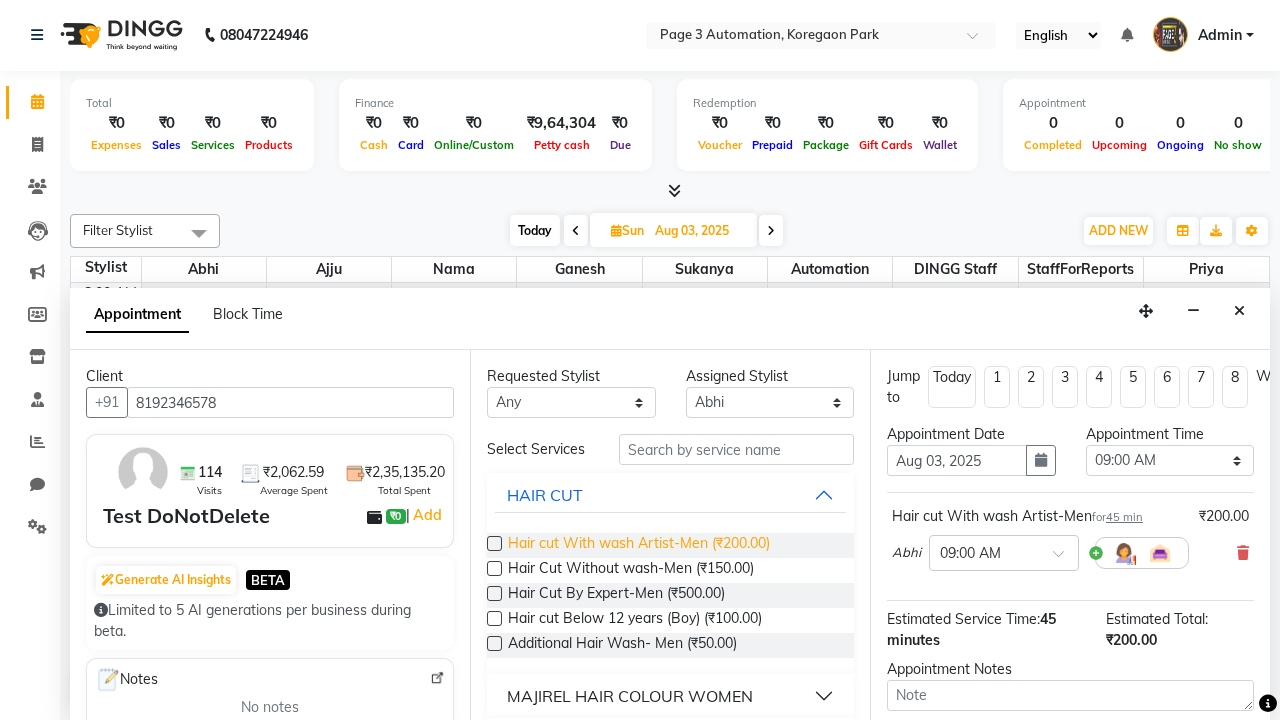 select on "630" 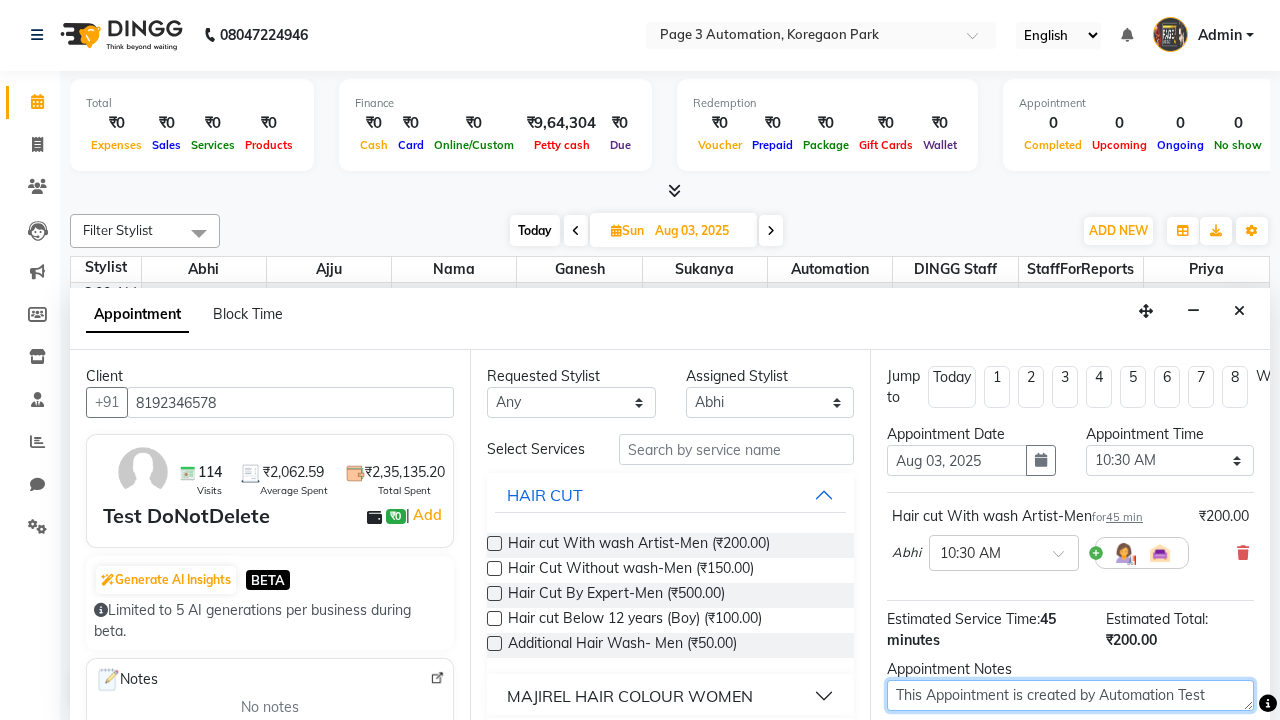 type on "This Appointment is created by Automation Test" 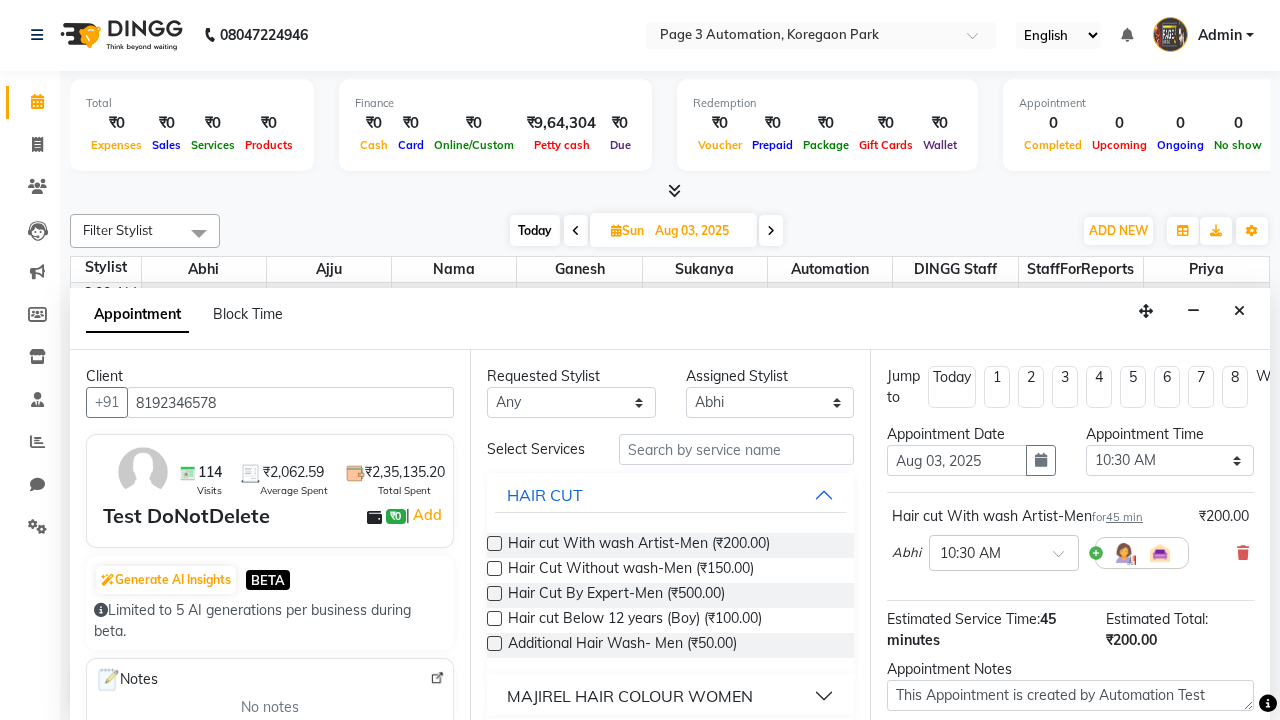 click at bounding box center [1097, 822] 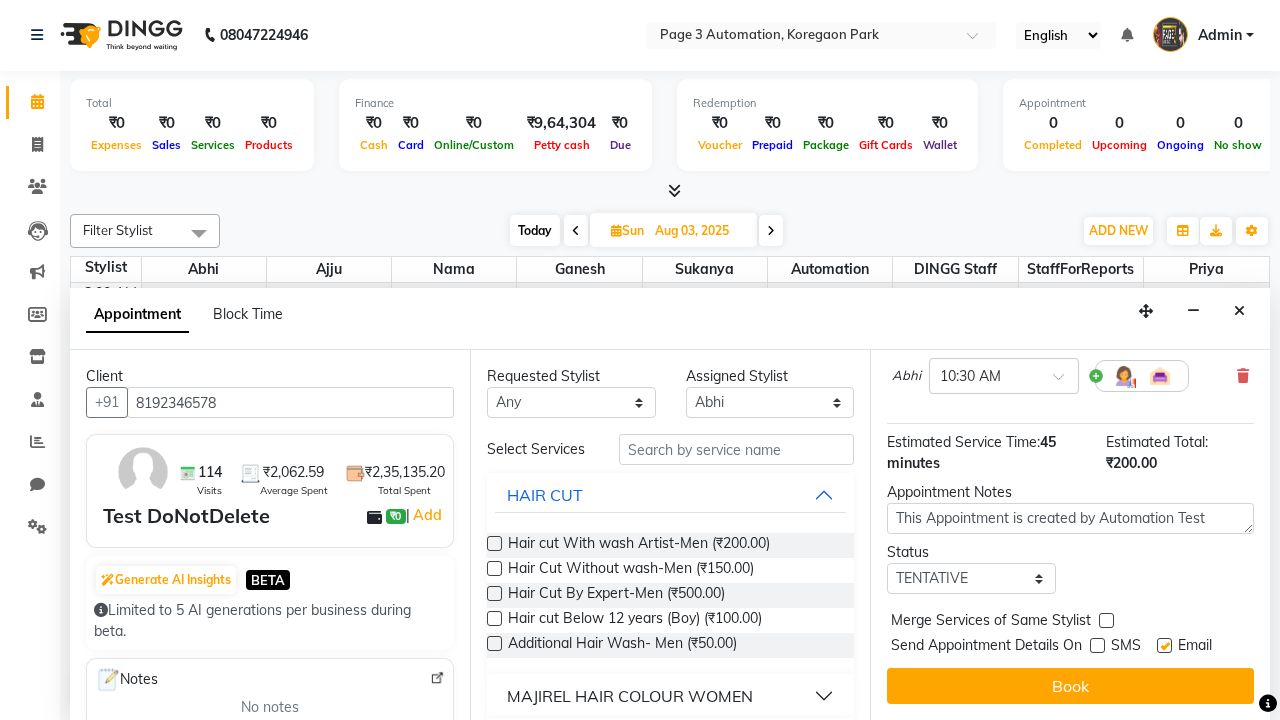 click at bounding box center (1164, 645) 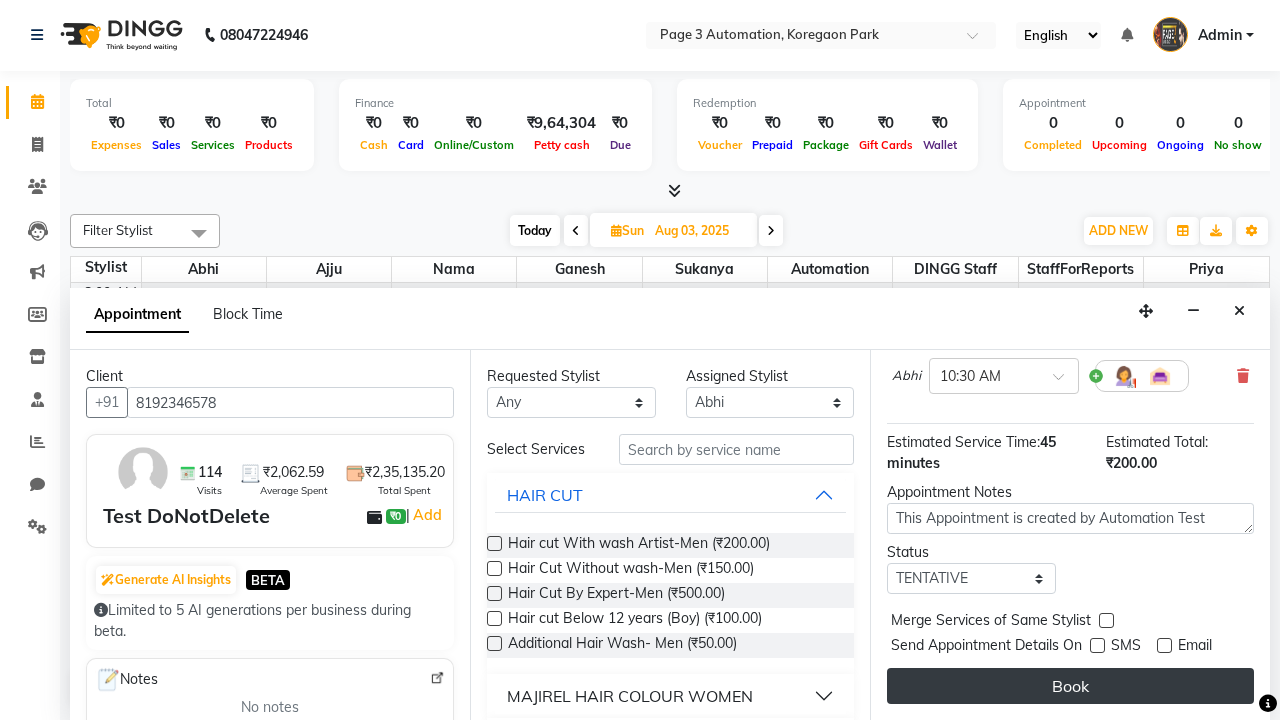 click on "Book" at bounding box center [1070, 686] 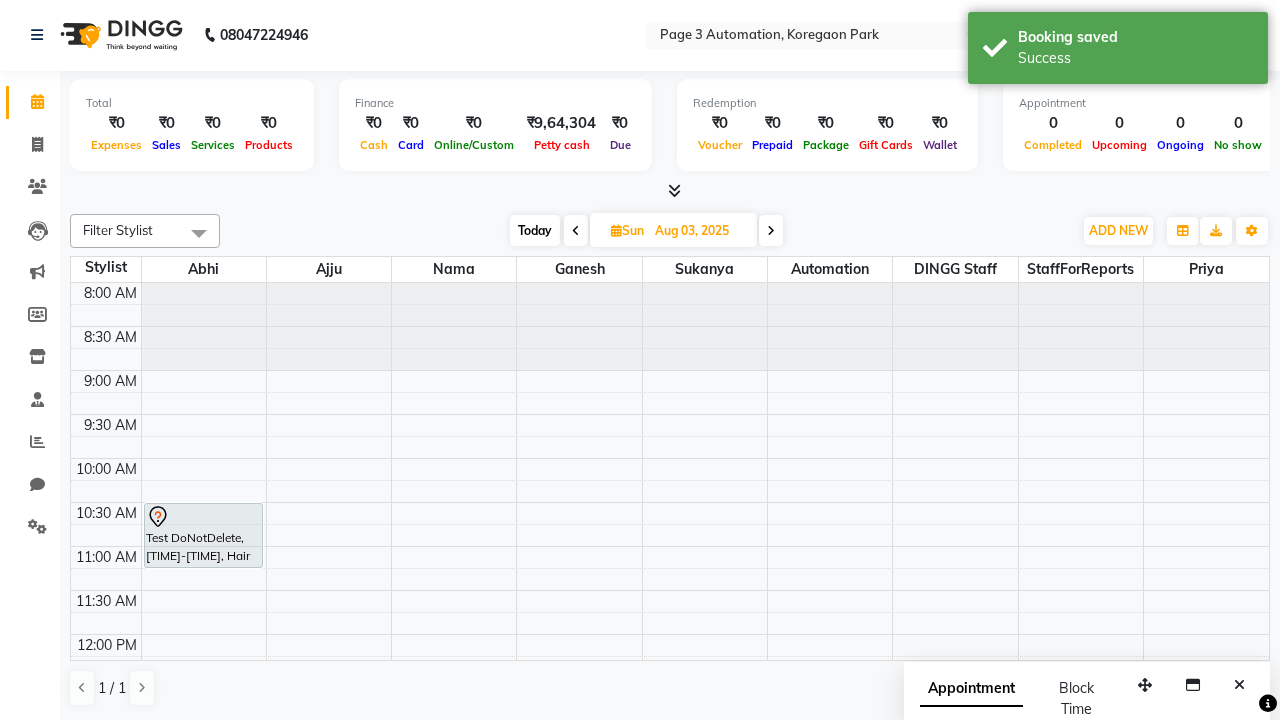 scroll, scrollTop: 0, scrollLeft: 0, axis: both 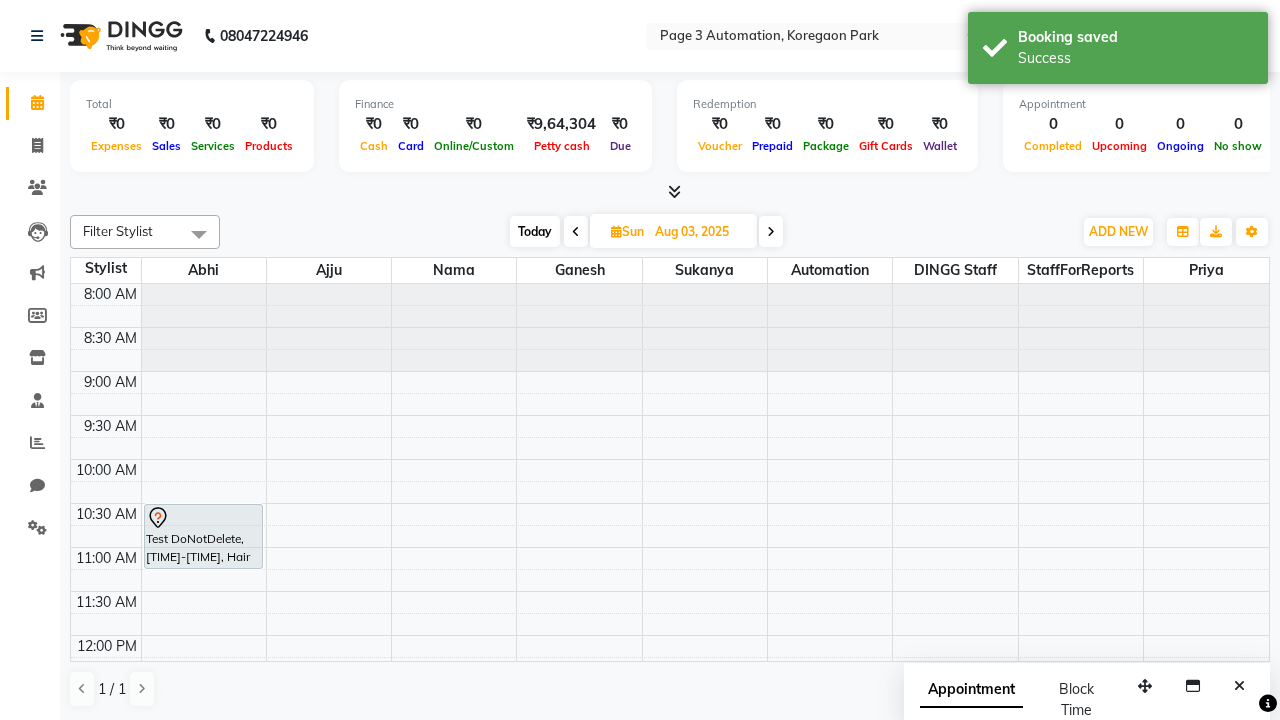 click on "Success" at bounding box center (1135, 58) 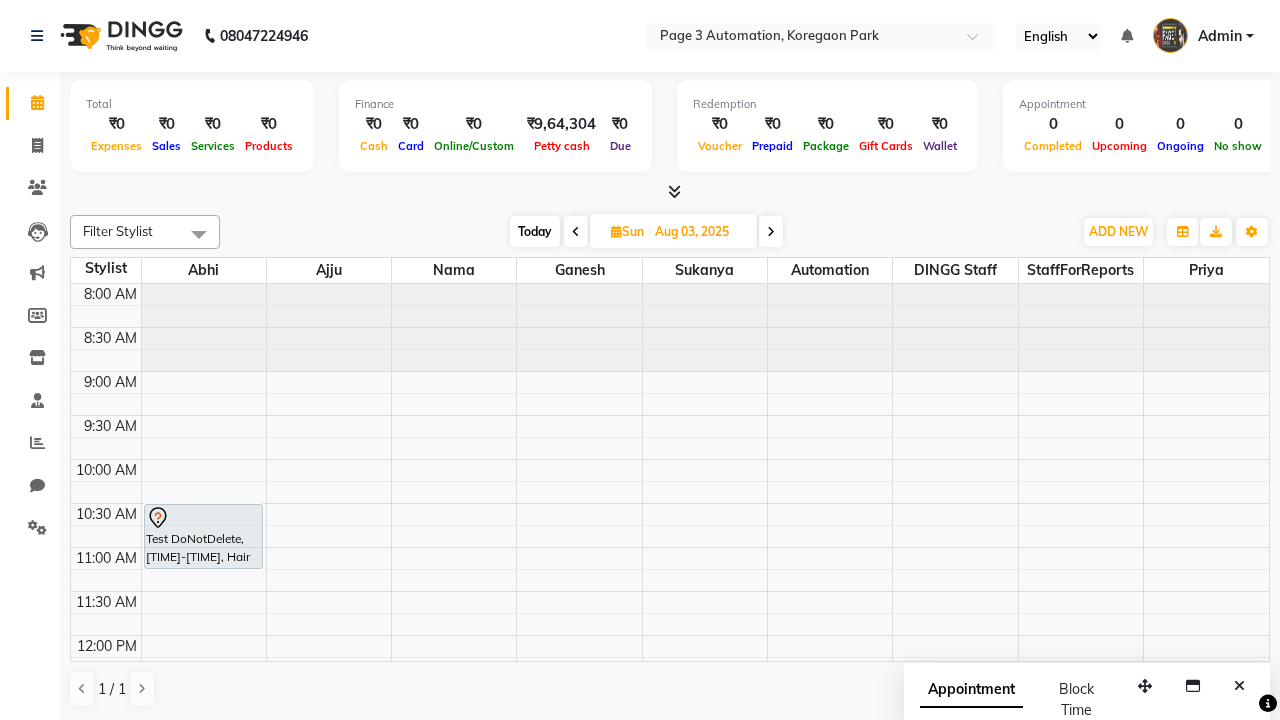 click at bounding box center (199, 234) 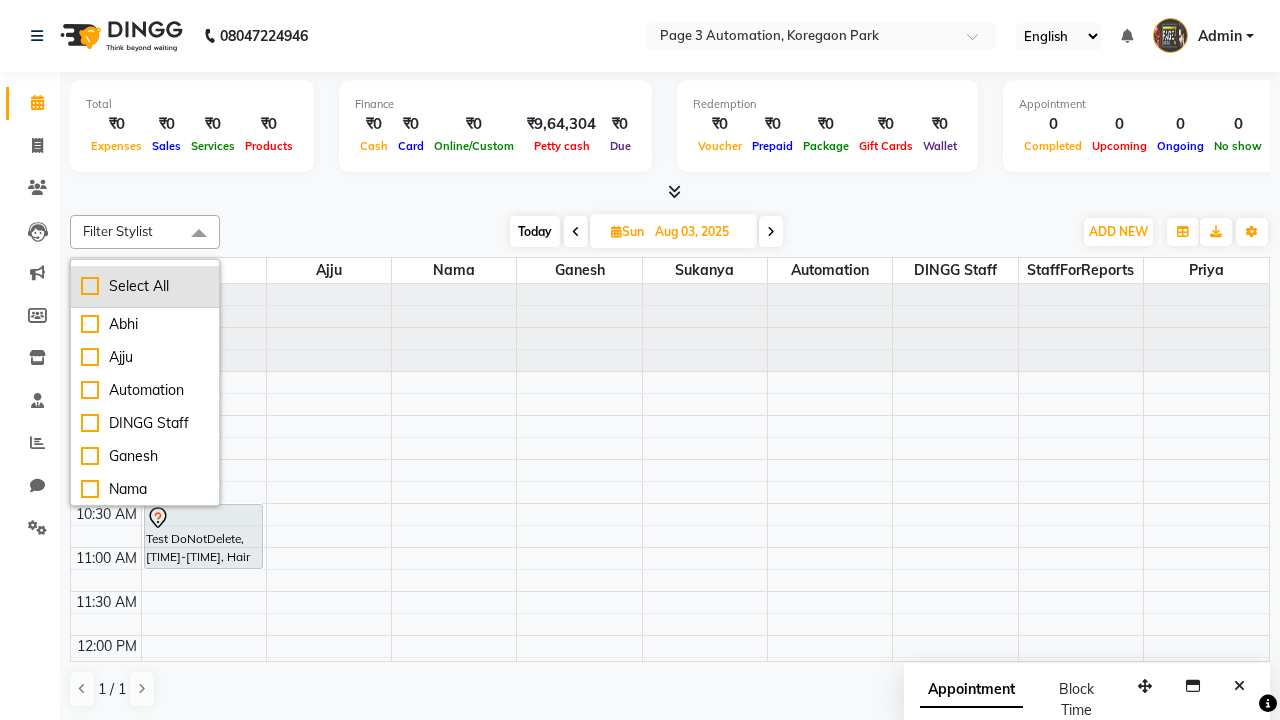 click on "Select All" at bounding box center (145, 286) 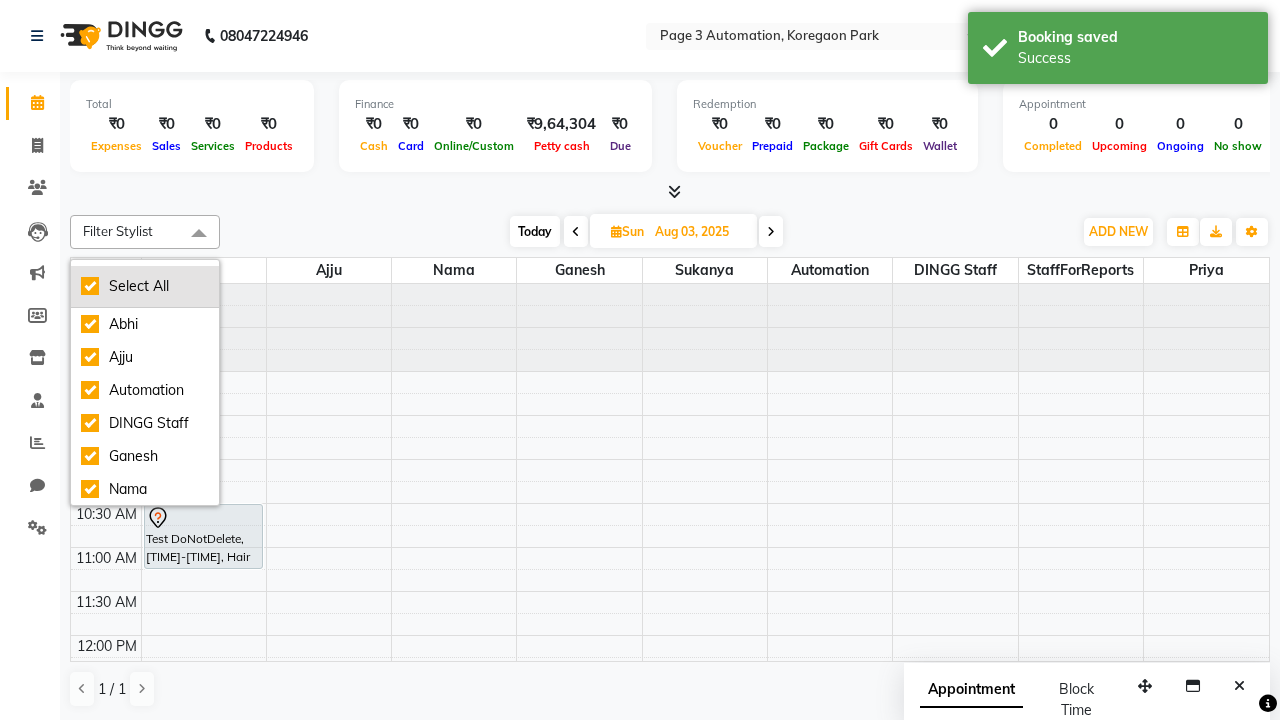 checkbox on "true" 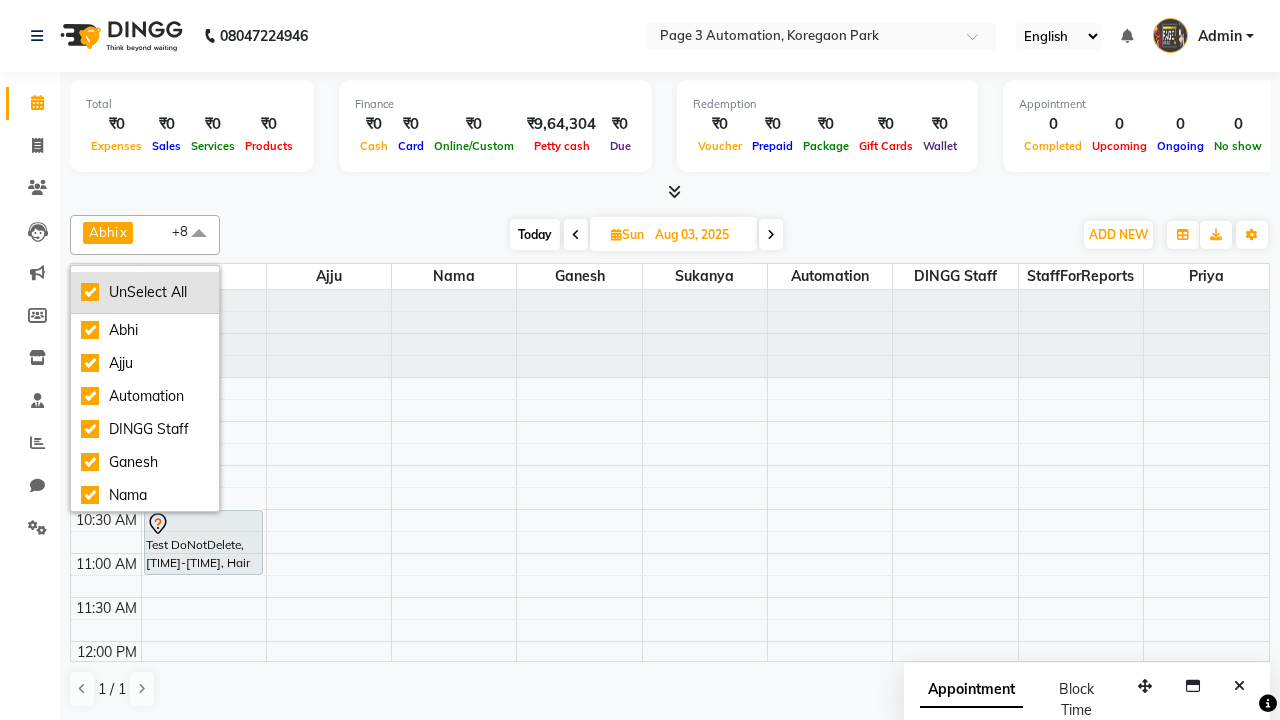 click on "UnSelect All" at bounding box center [145, 292] 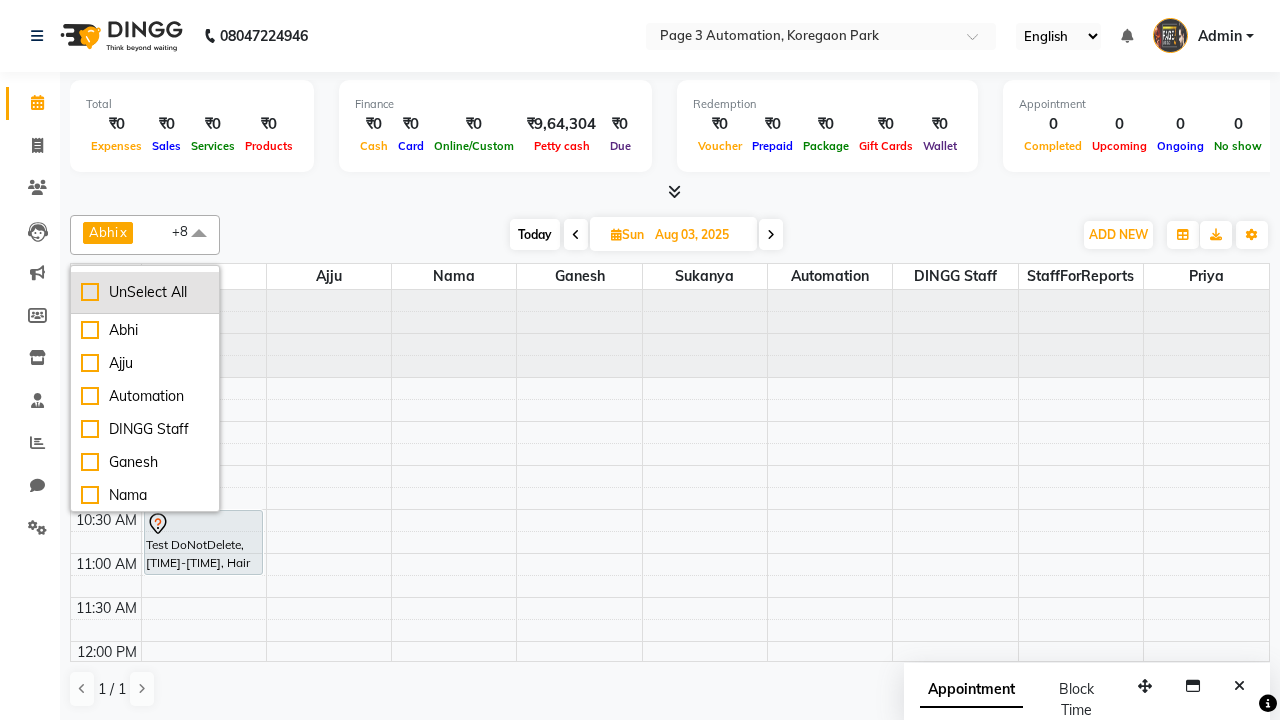 checkbox on "false" 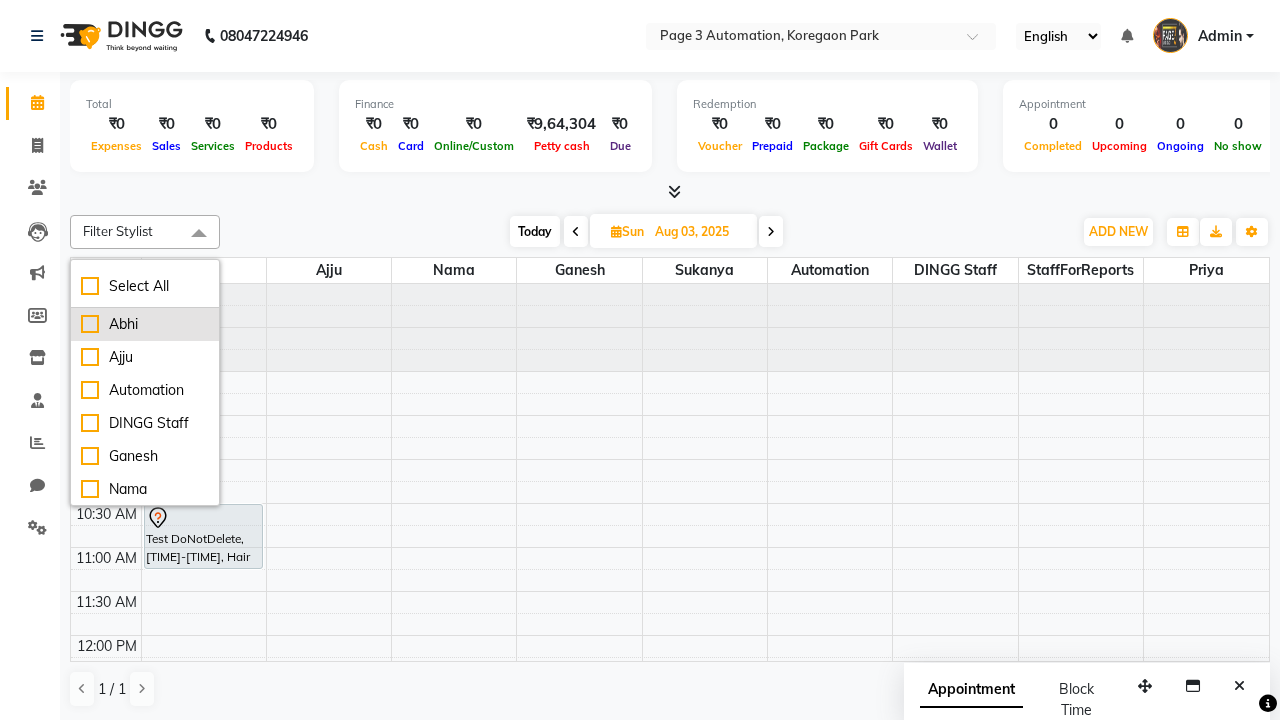 click on "Abhi" at bounding box center [145, 324] 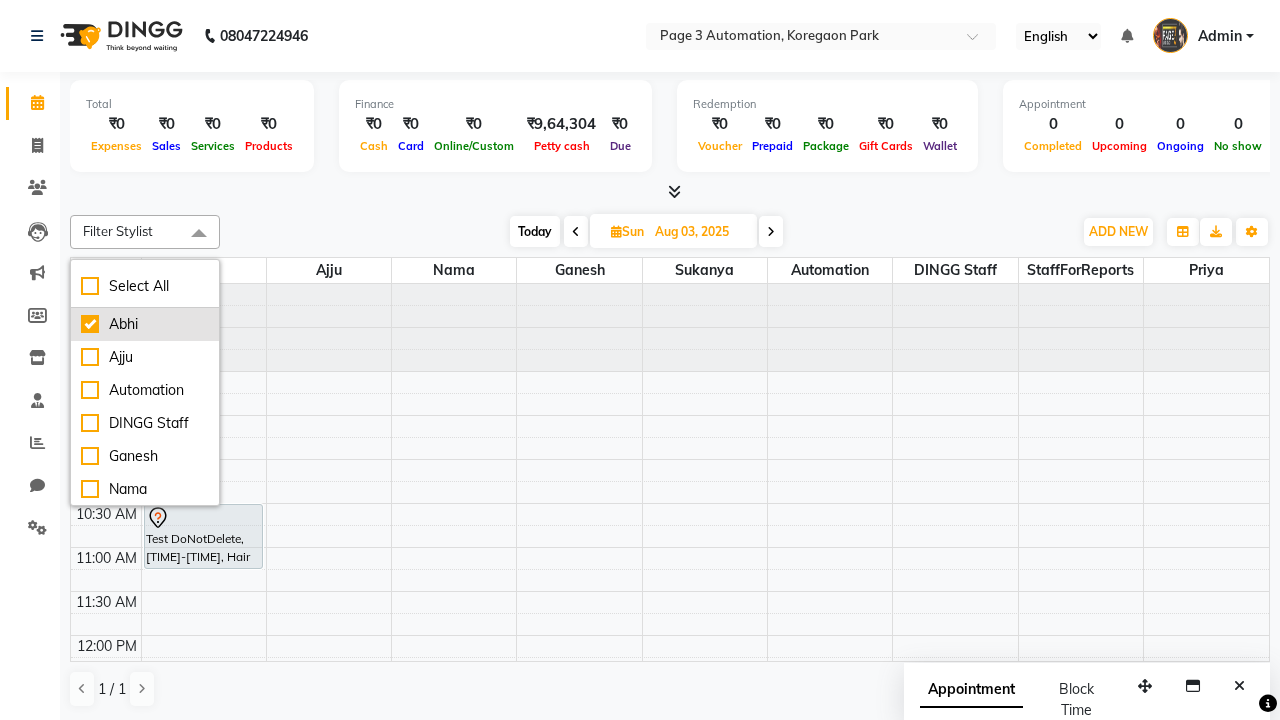 checkbox on "true" 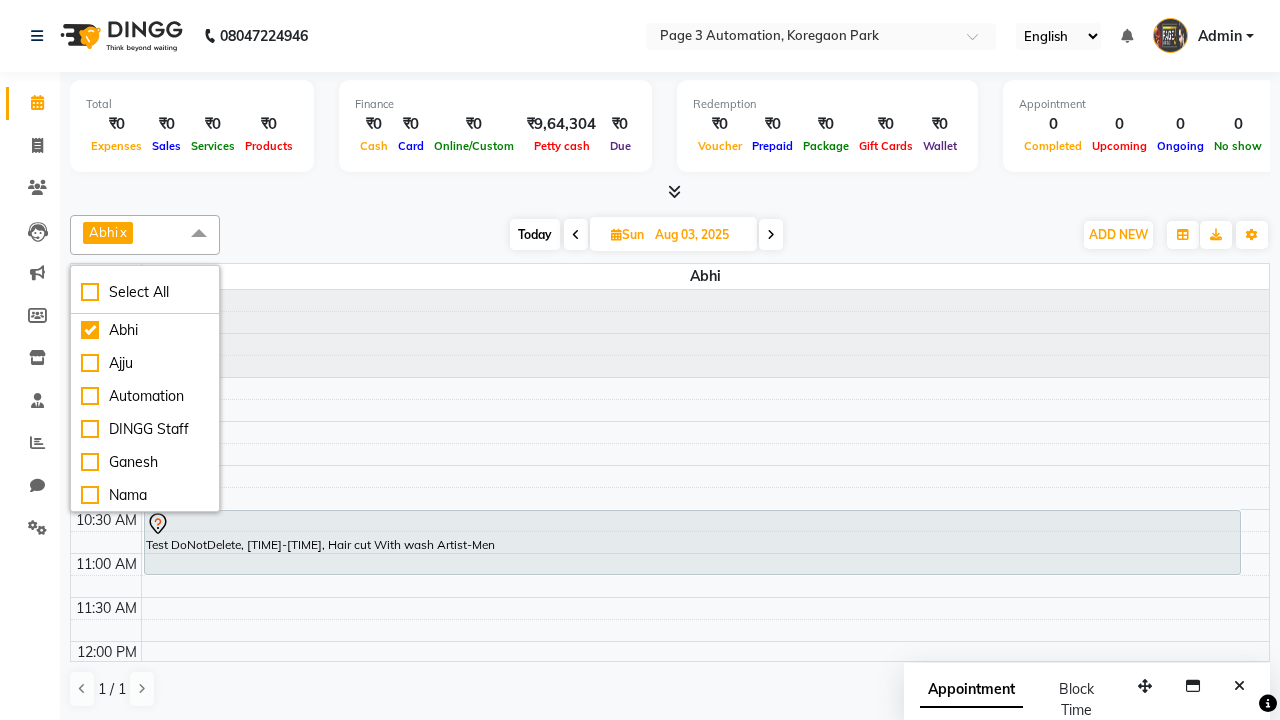 click at bounding box center [199, 234] 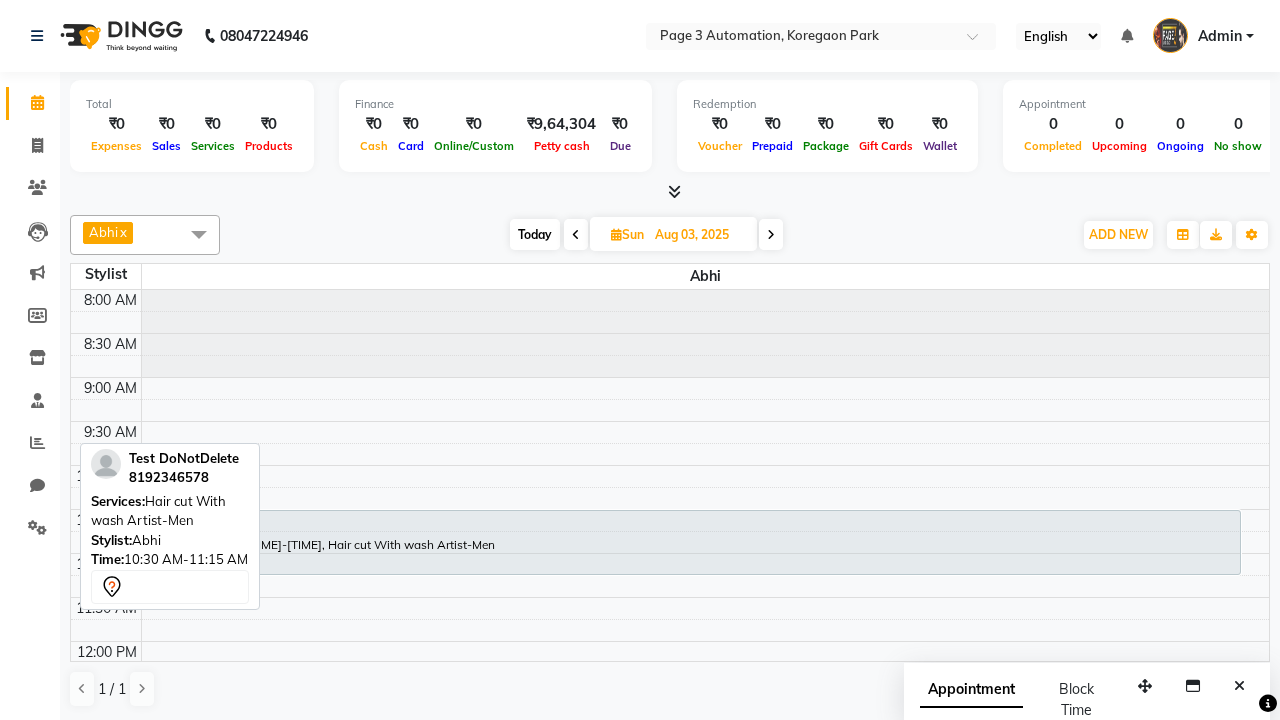 click on "Test DoNotDelete, [TIME]-[TIME], Hair cut With wash Artist-Men" at bounding box center (692, 542) 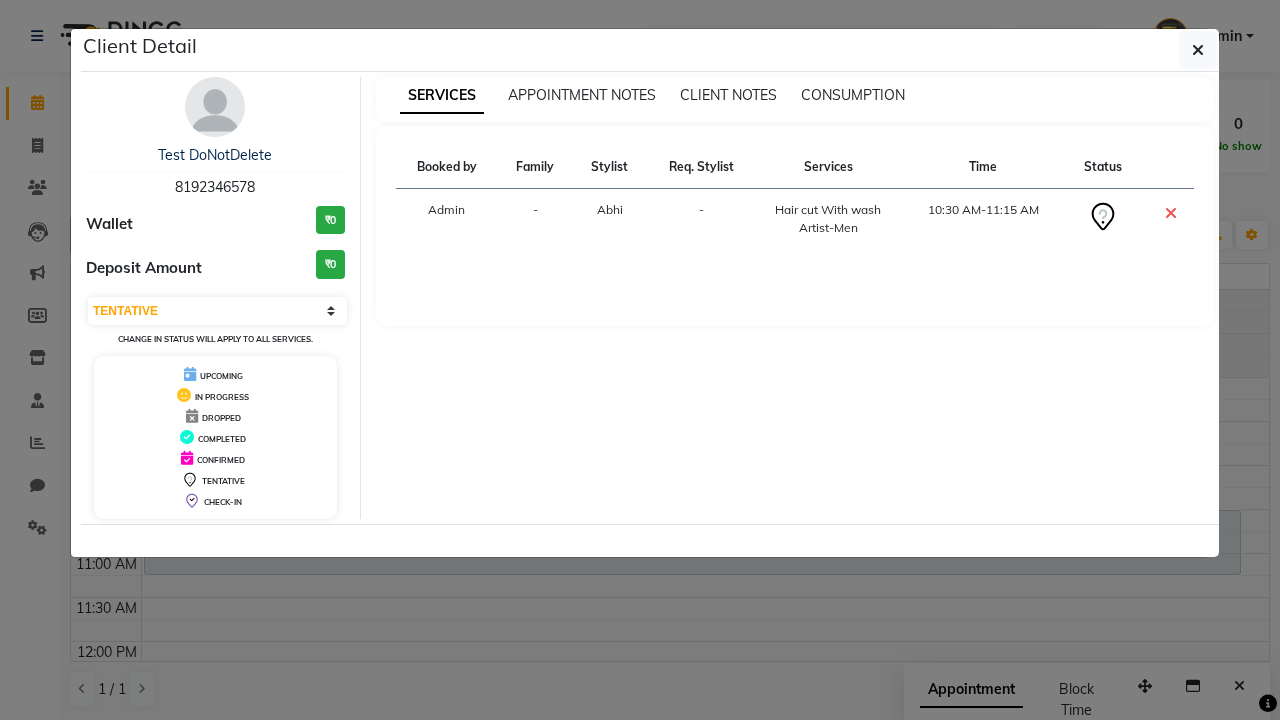 select on "6" 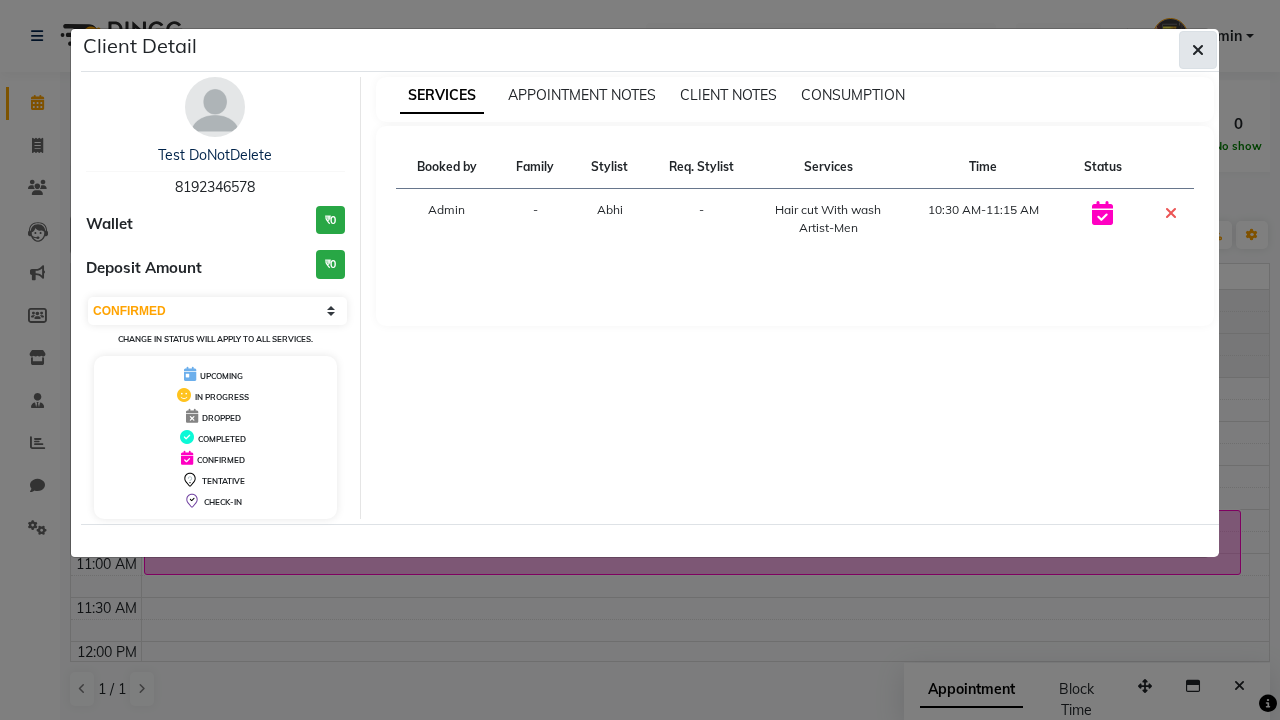 click 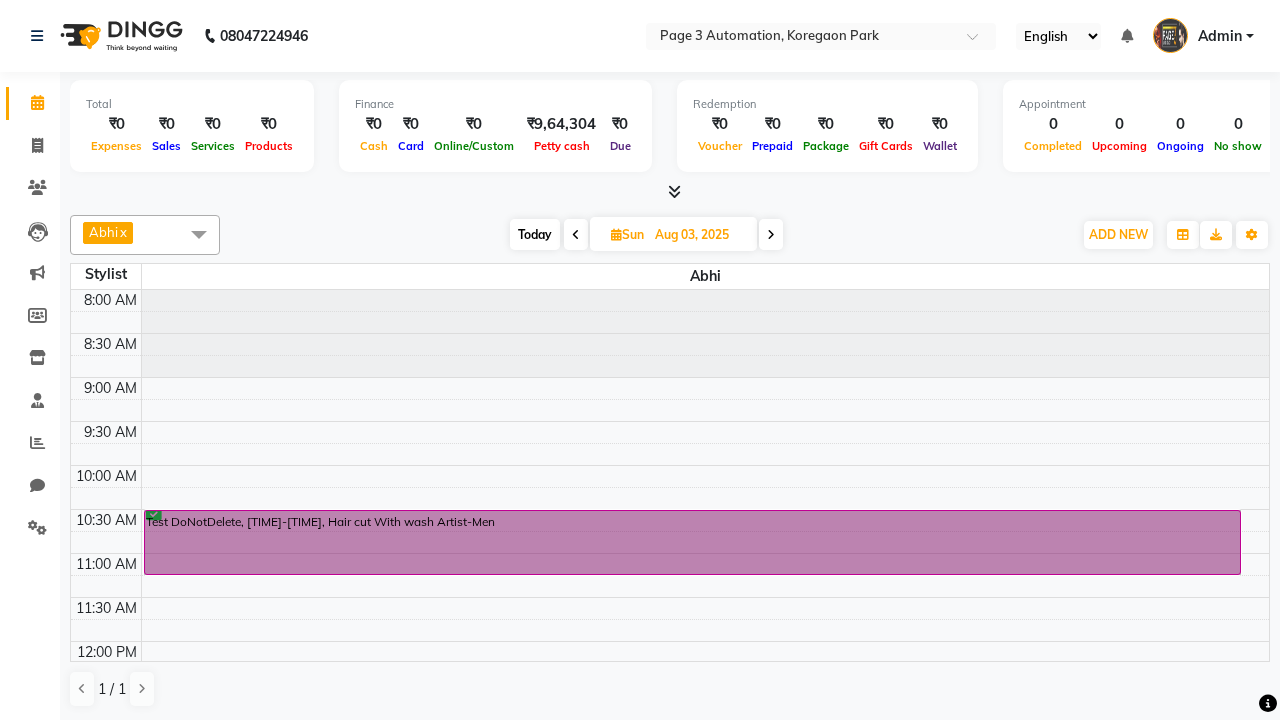 scroll, scrollTop: 0, scrollLeft: 0, axis: both 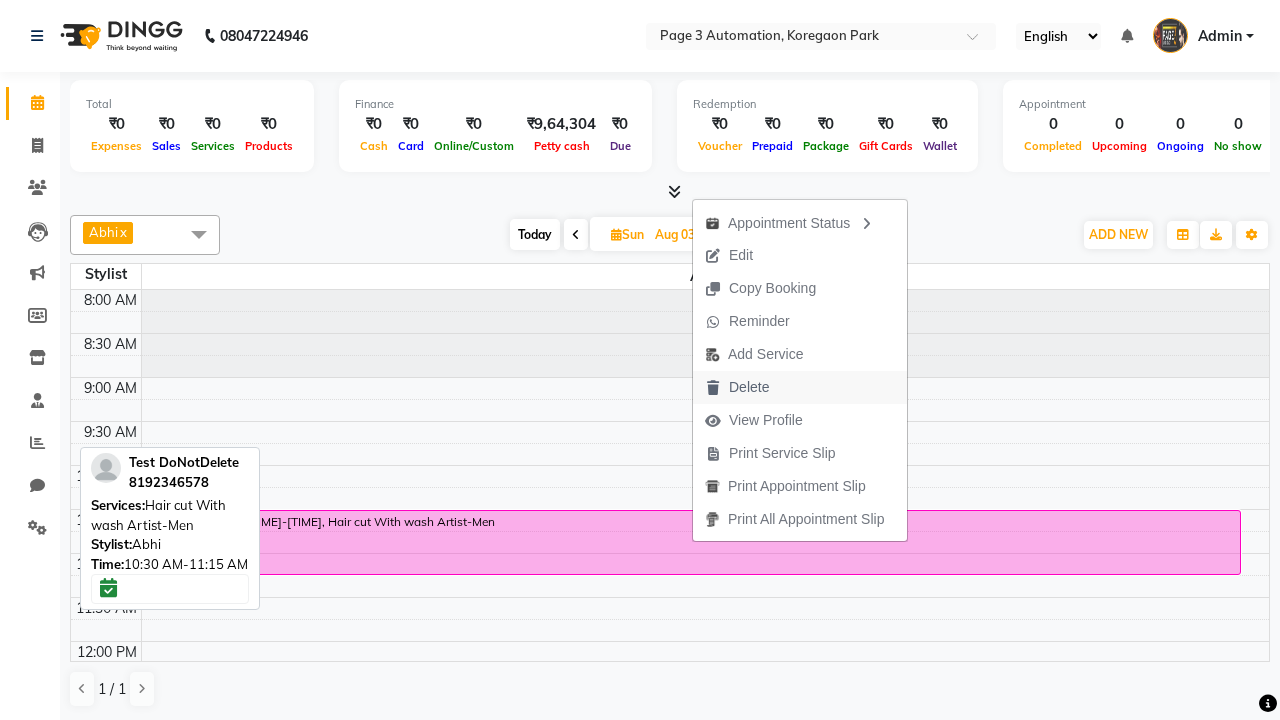 click on "Delete" at bounding box center [800, 387] 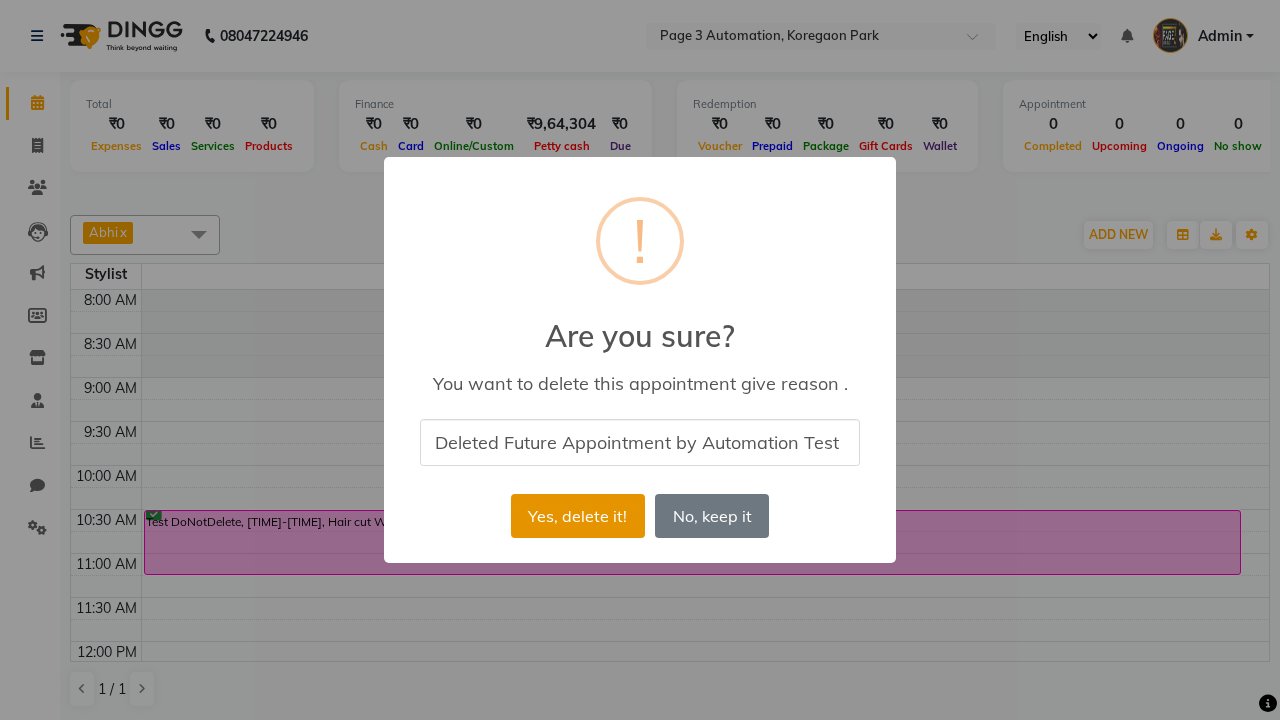 type on "Deleted Future Appointment by Automation Test" 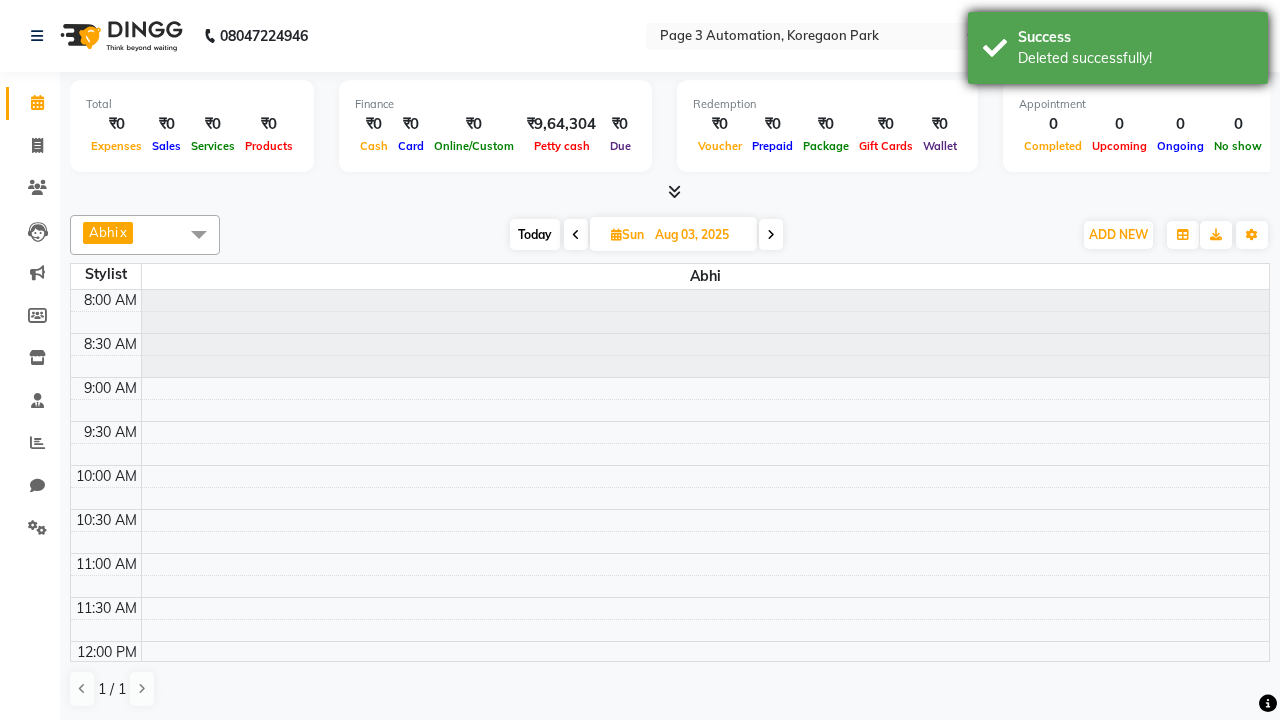 click on "Deleted successfully!" at bounding box center [1135, 58] 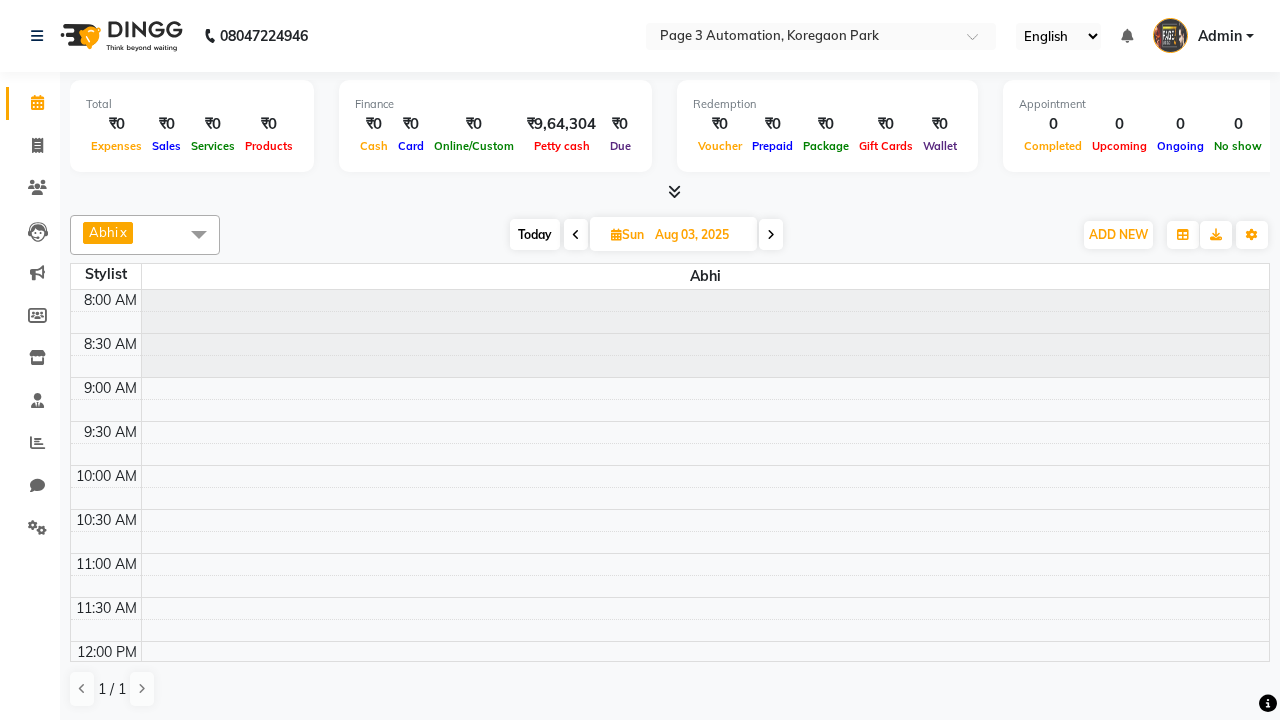 click at bounding box center (199, 234) 